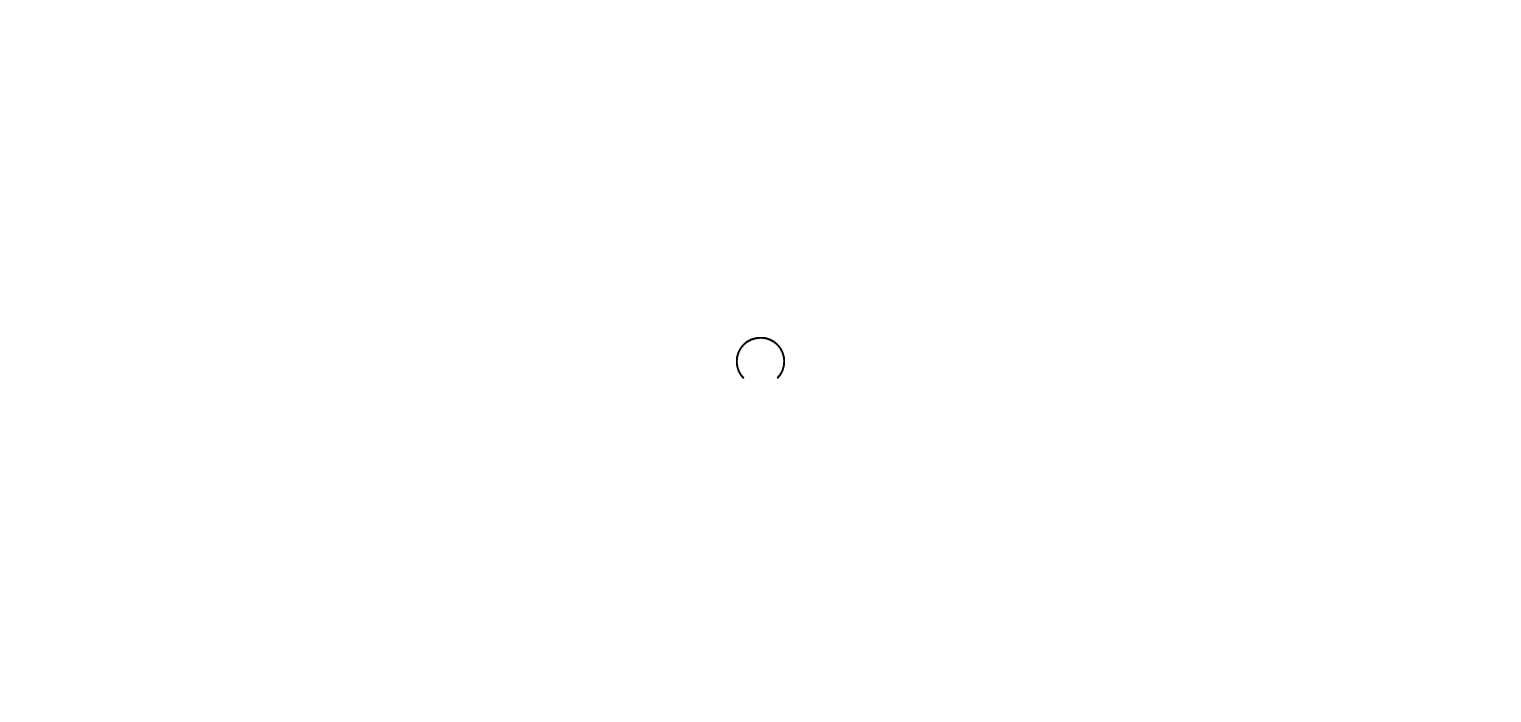 scroll, scrollTop: 0, scrollLeft: 0, axis: both 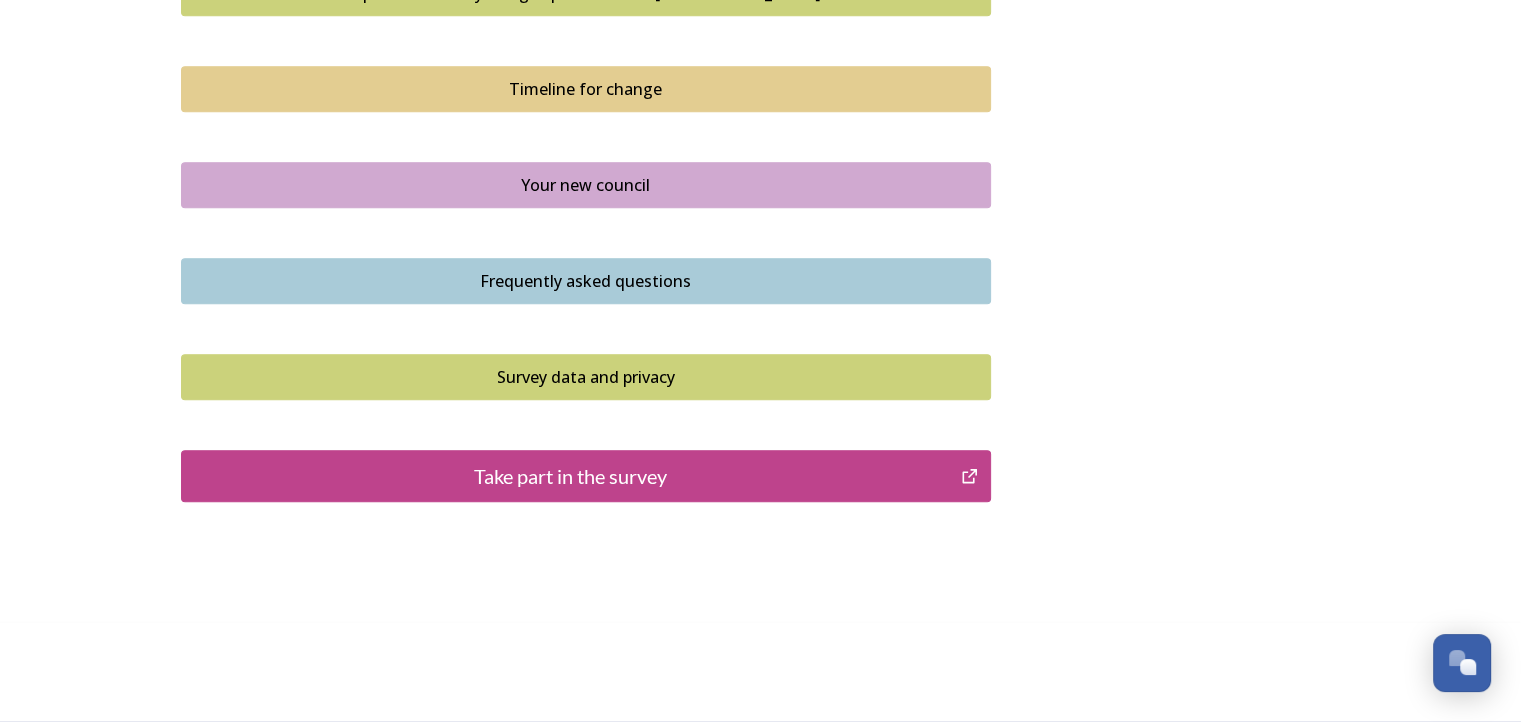 click on "Take part in the survey" at bounding box center [571, 476] 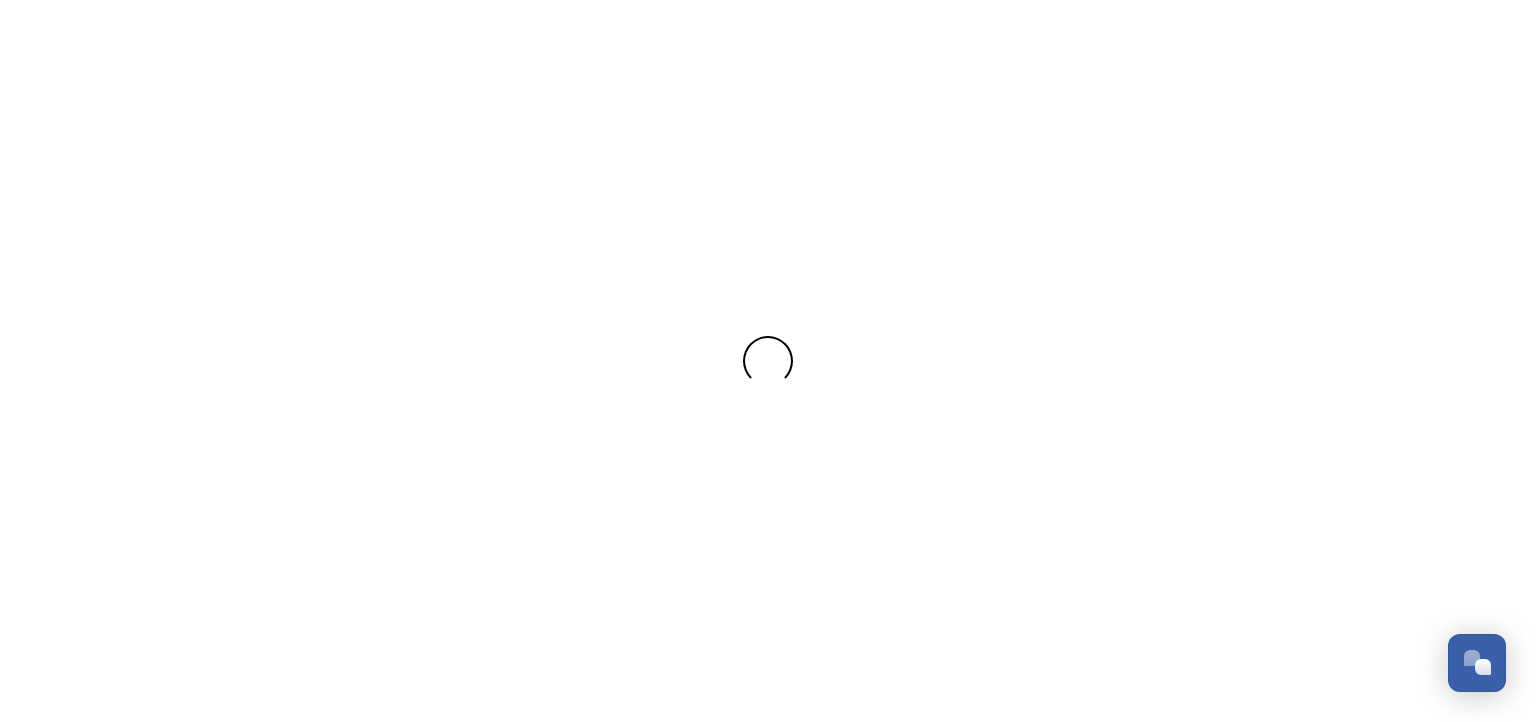 scroll, scrollTop: 0, scrollLeft: 0, axis: both 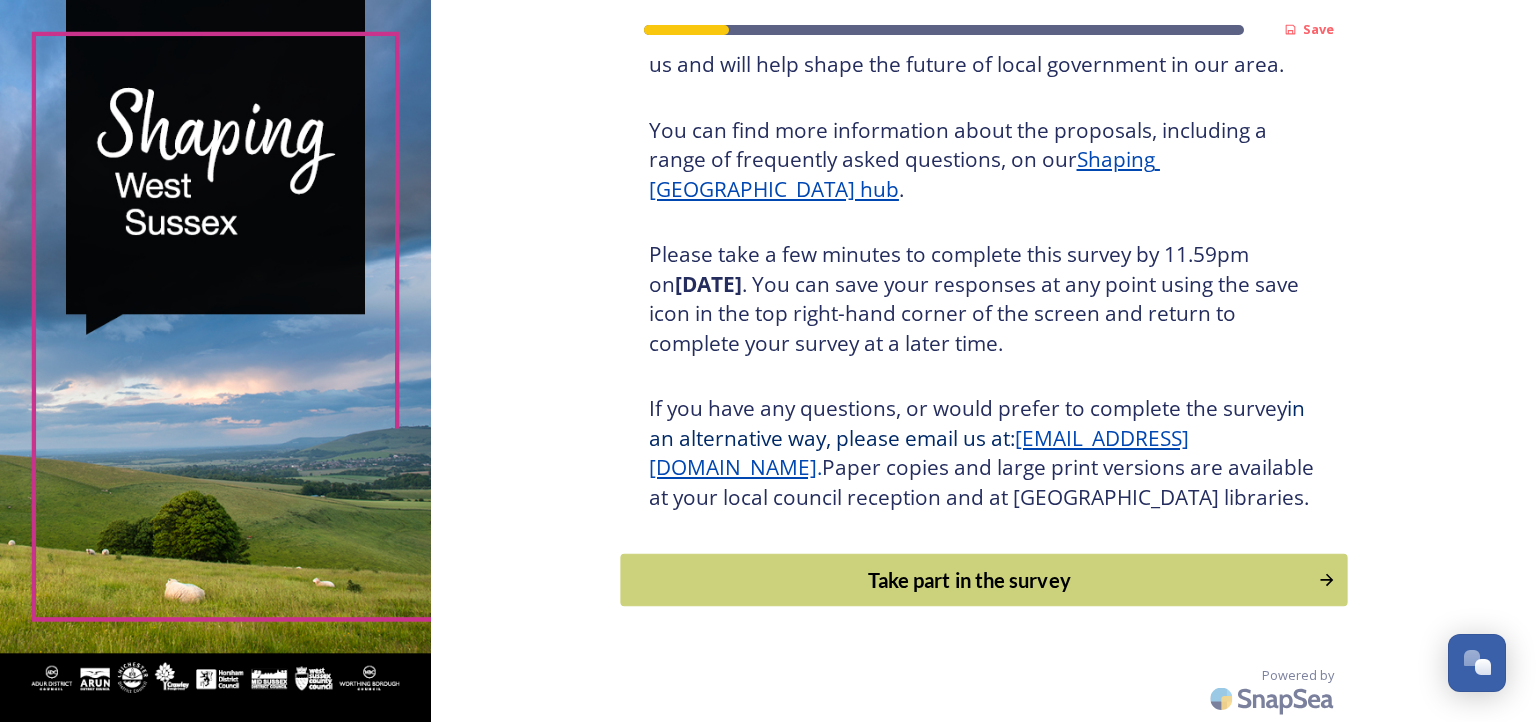 click on "Take part in the survey" at bounding box center [969, 580] 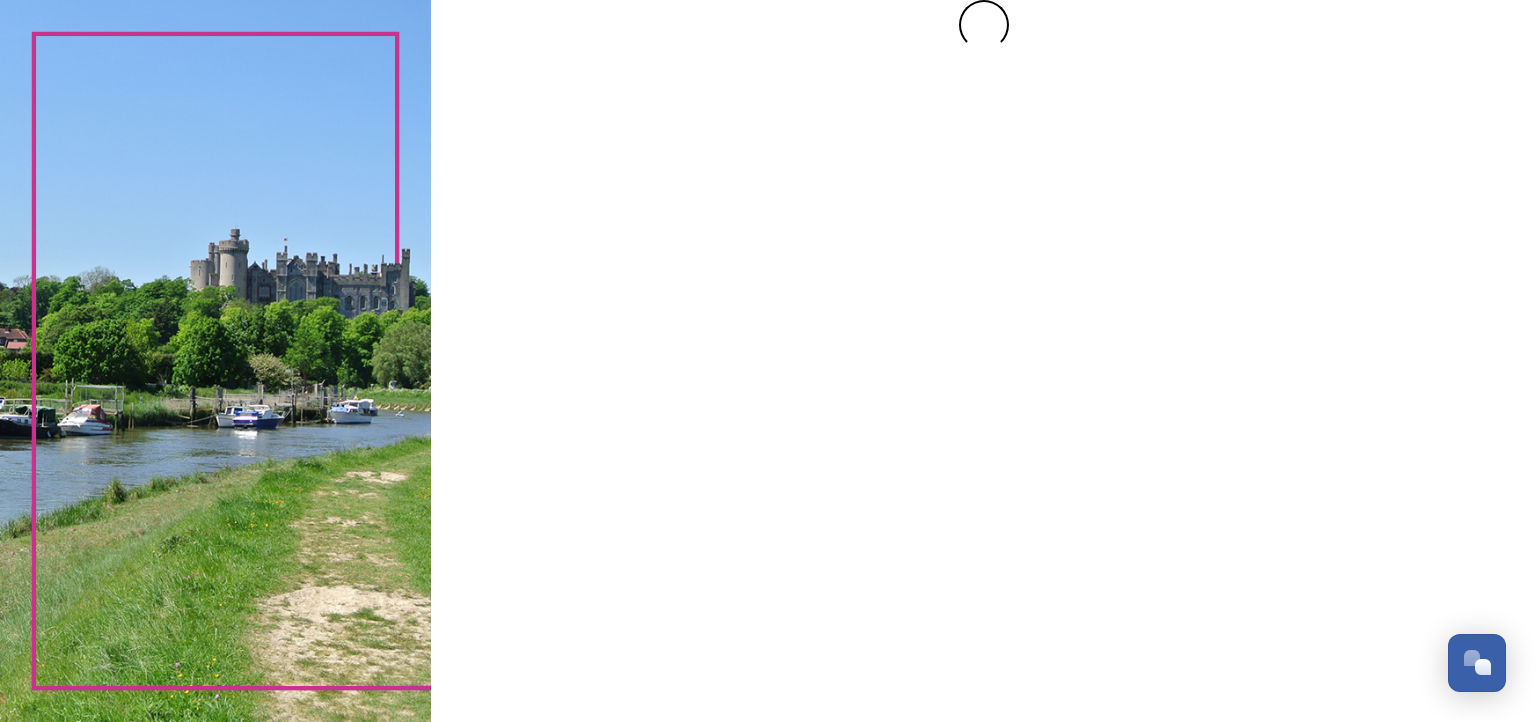 scroll, scrollTop: 0, scrollLeft: 0, axis: both 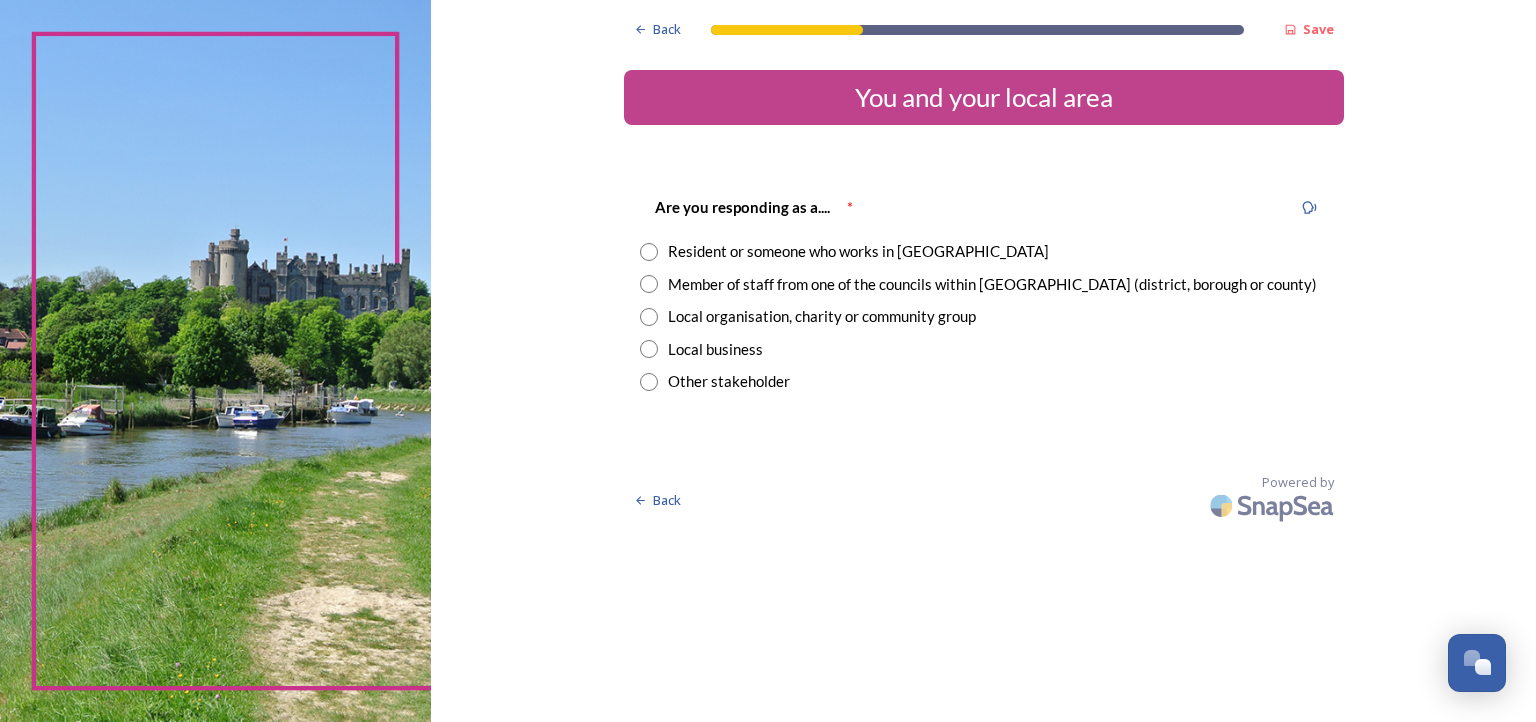 click at bounding box center [649, 252] 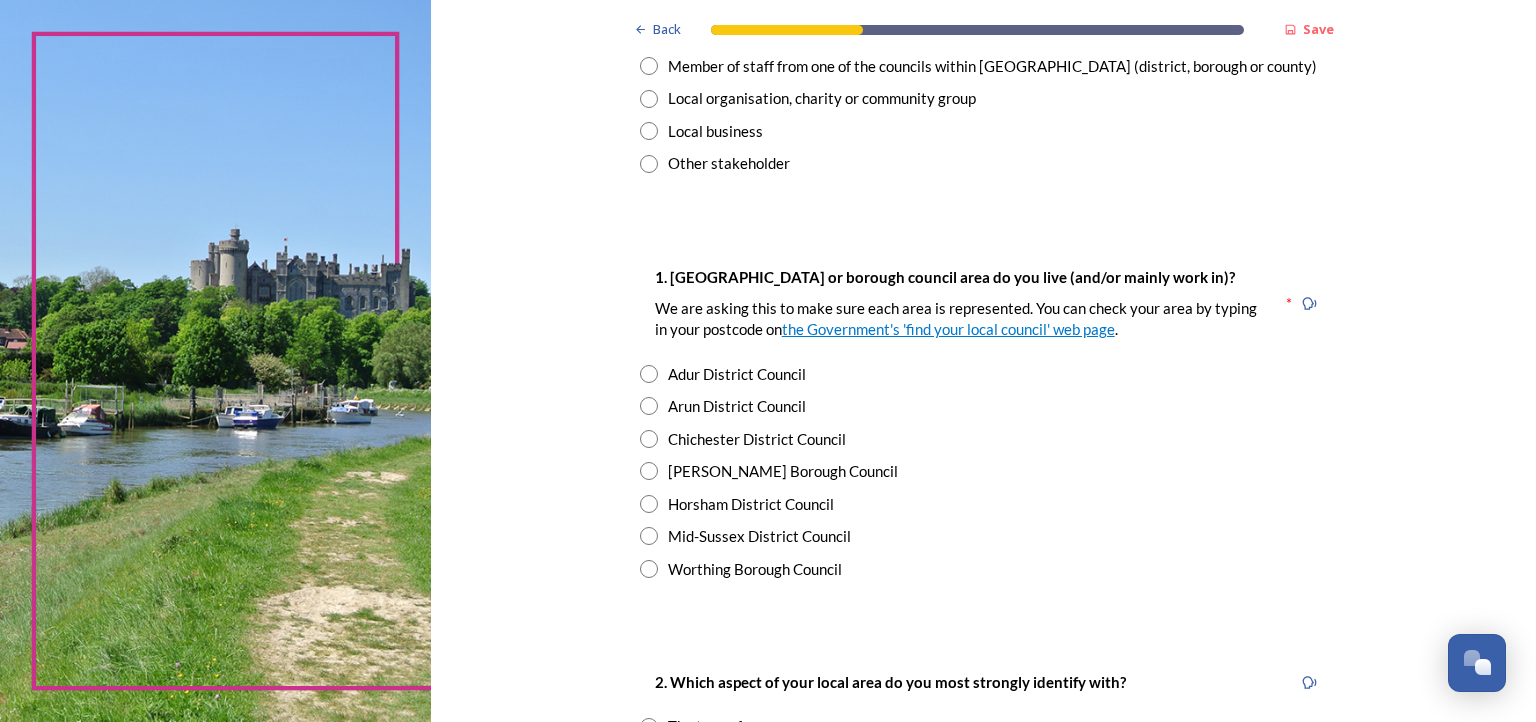 scroll, scrollTop: 240, scrollLeft: 0, axis: vertical 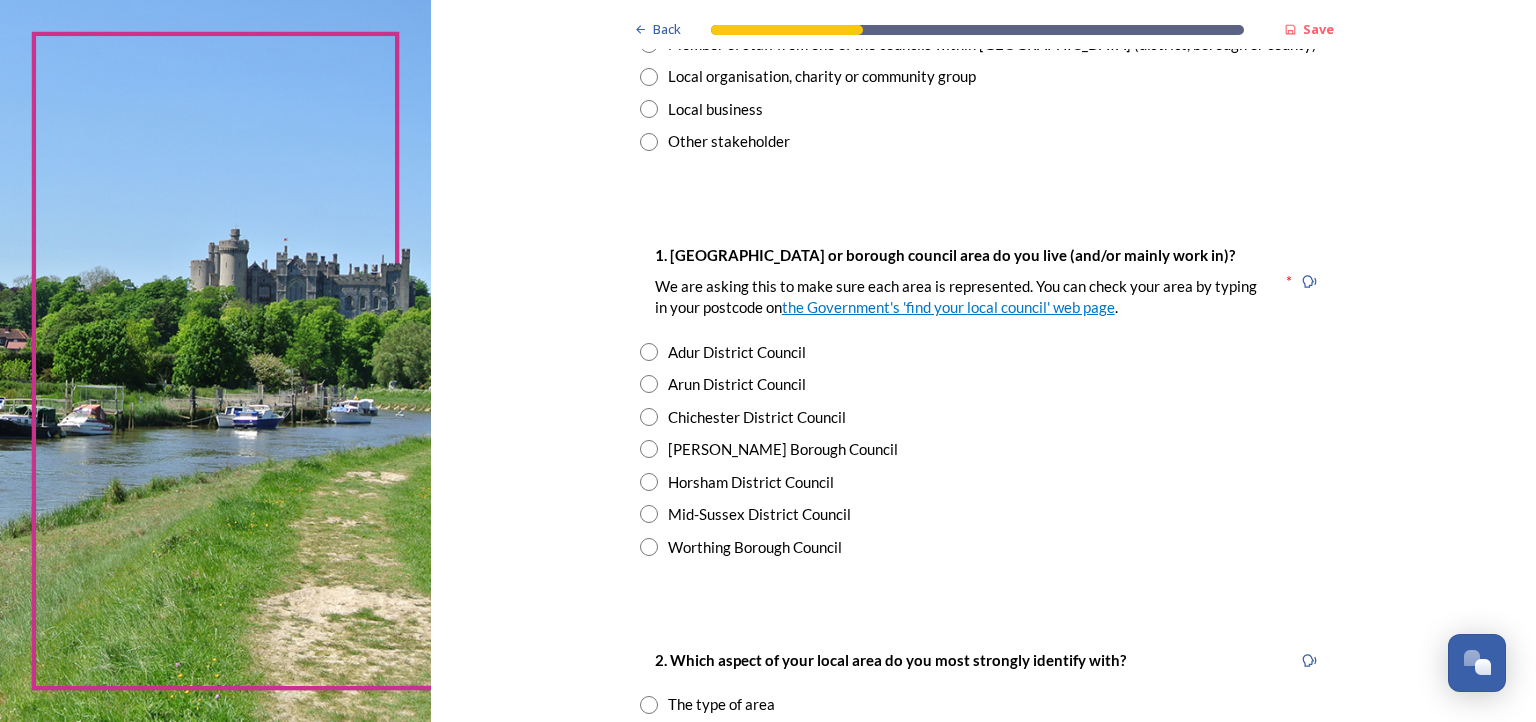 click at bounding box center (649, 417) 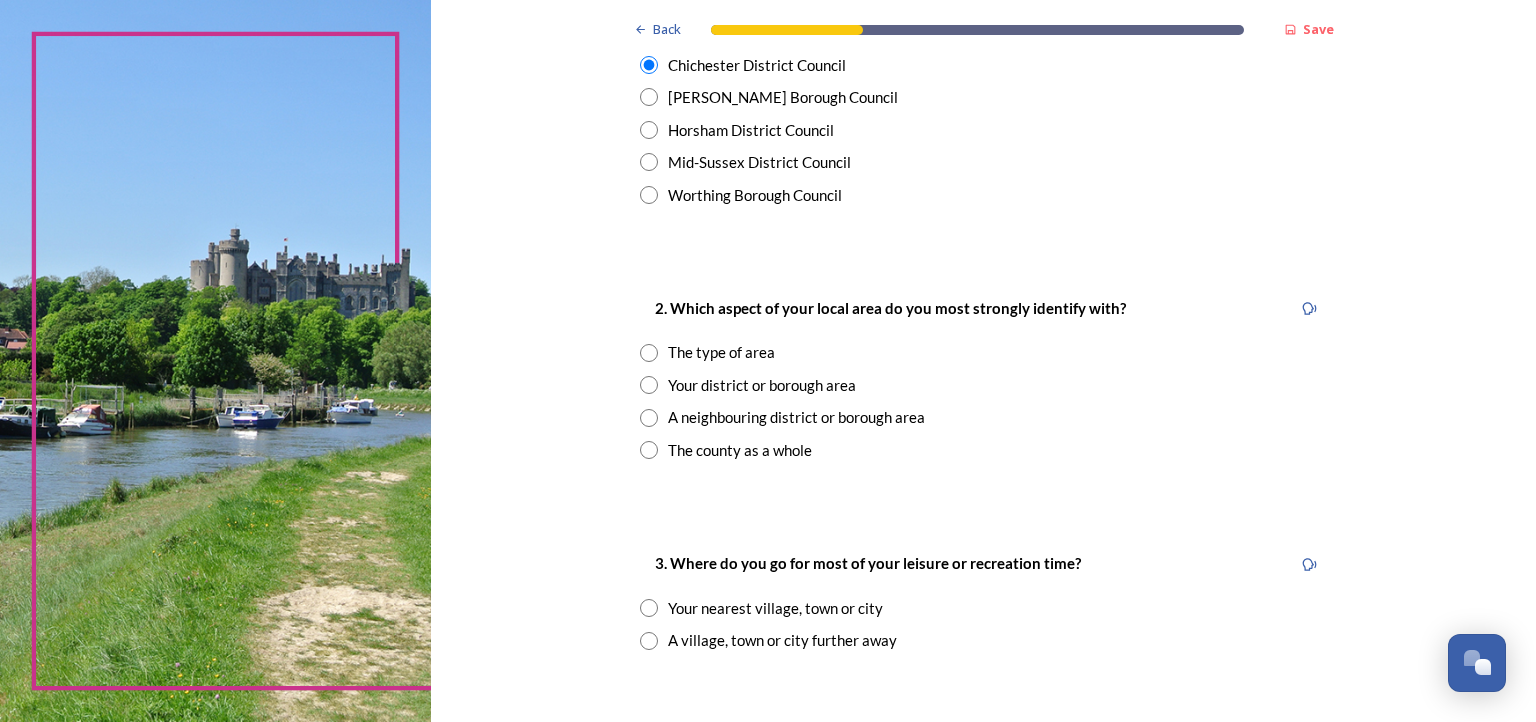 scroll, scrollTop: 600, scrollLeft: 0, axis: vertical 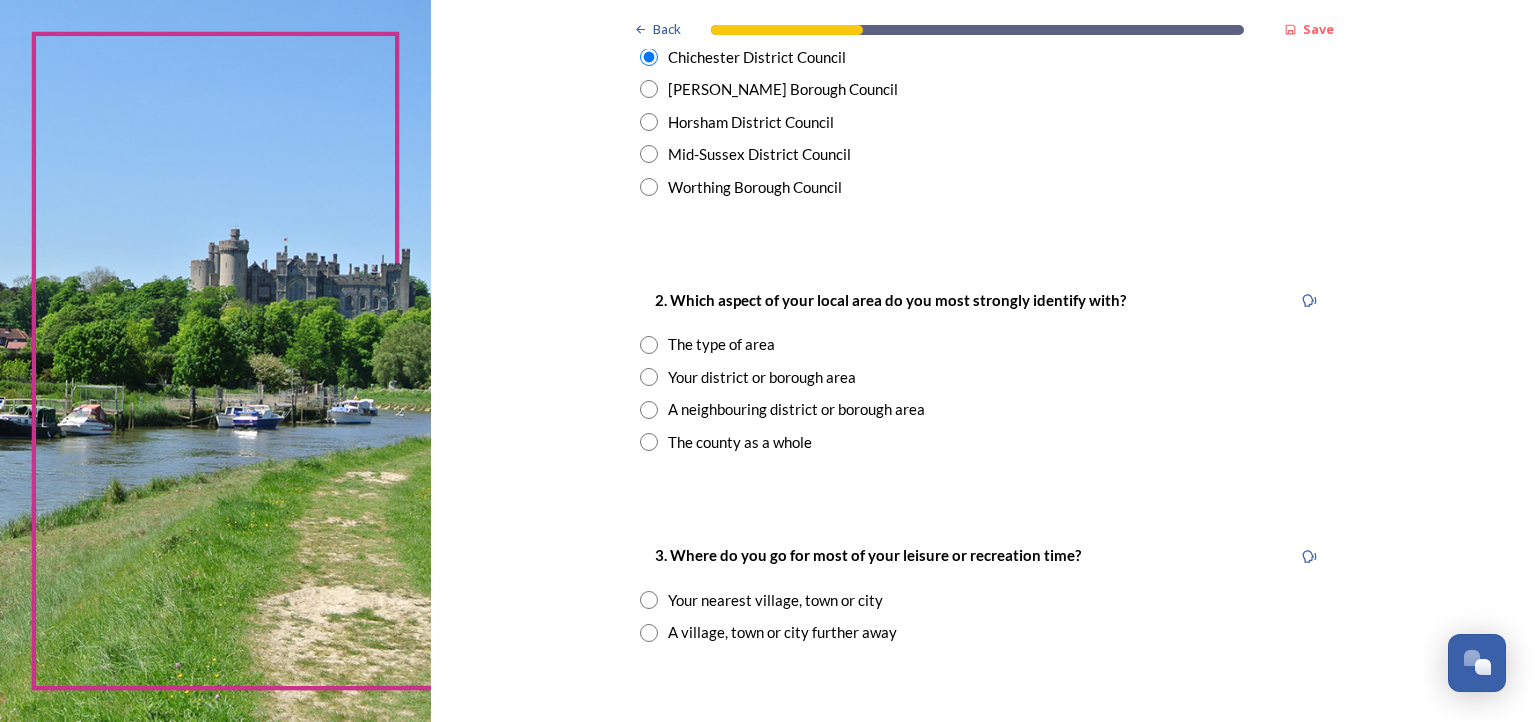 click at bounding box center [649, 377] 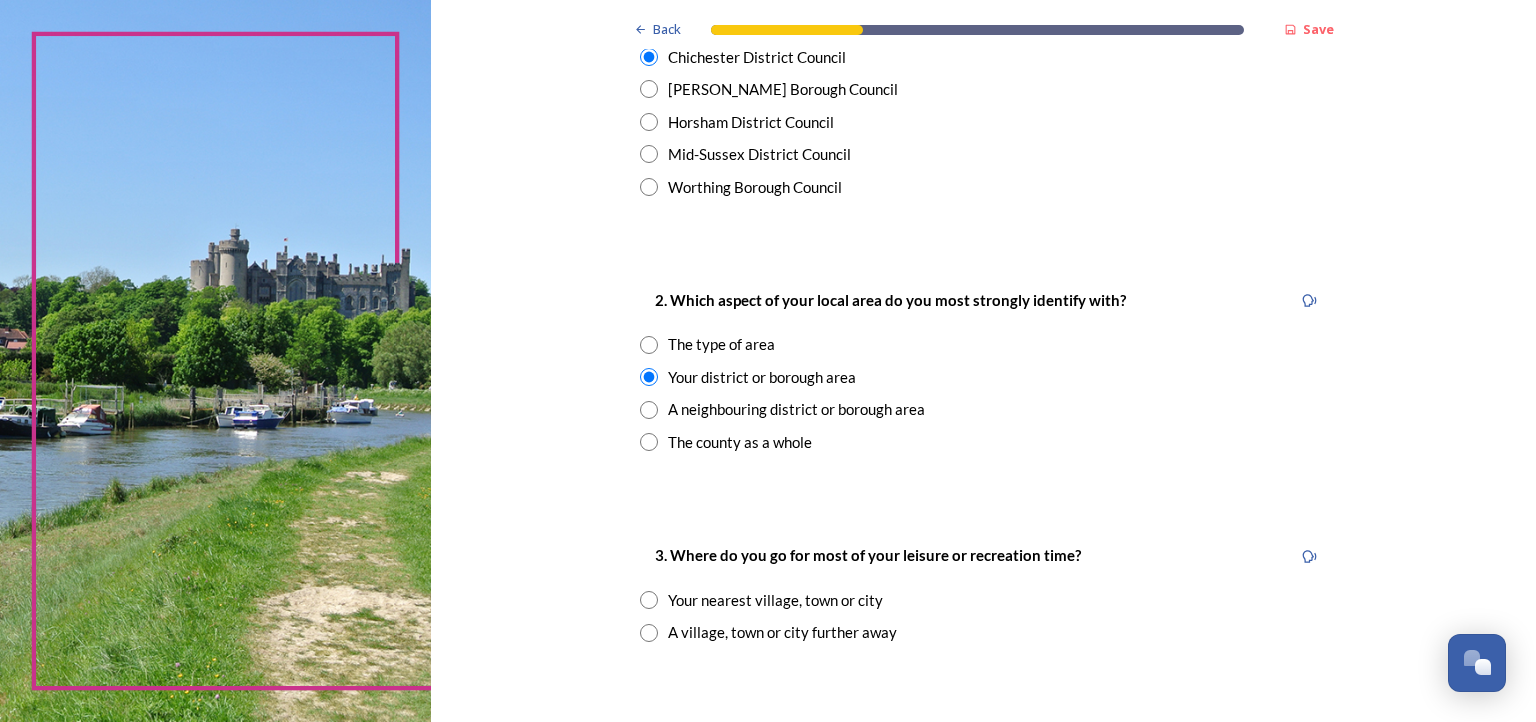 click at bounding box center (649, 600) 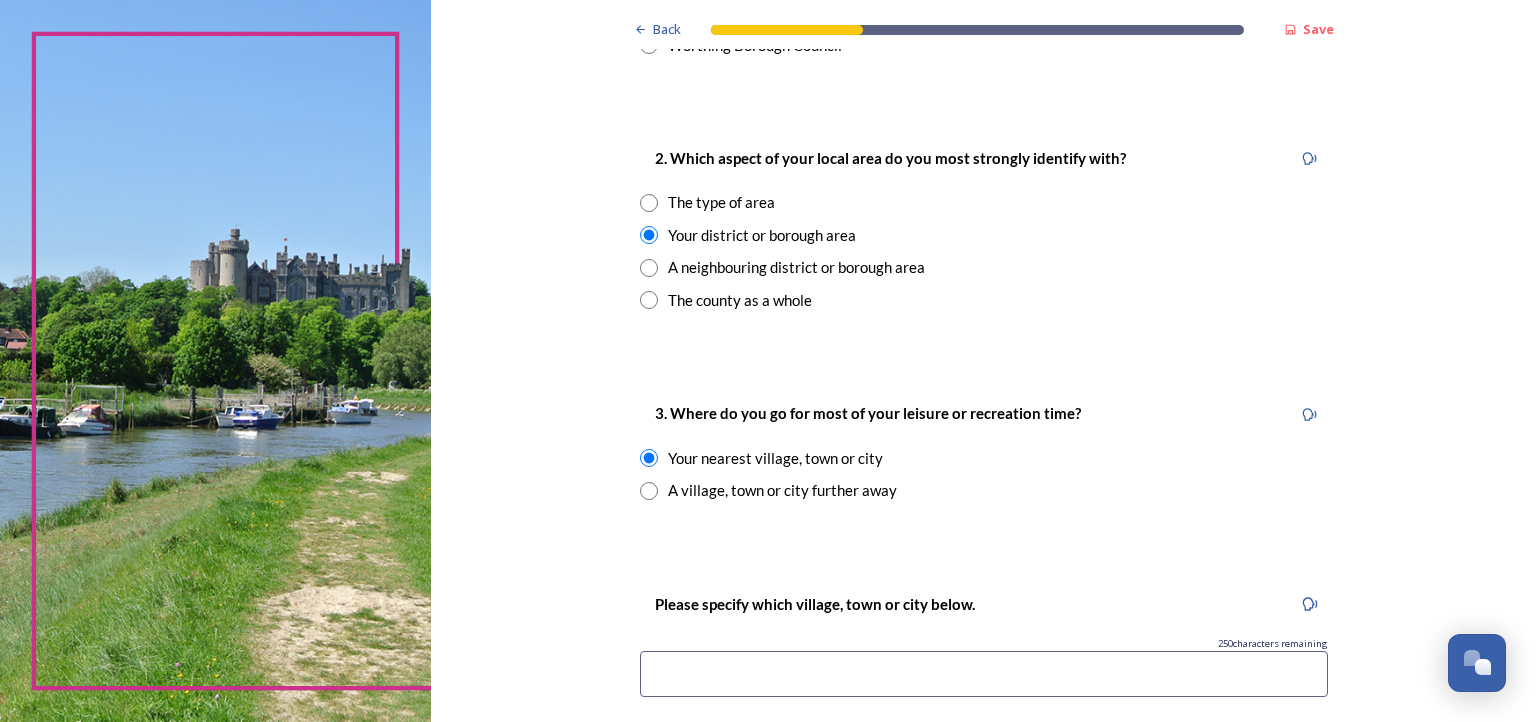 scroll, scrollTop: 760, scrollLeft: 0, axis: vertical 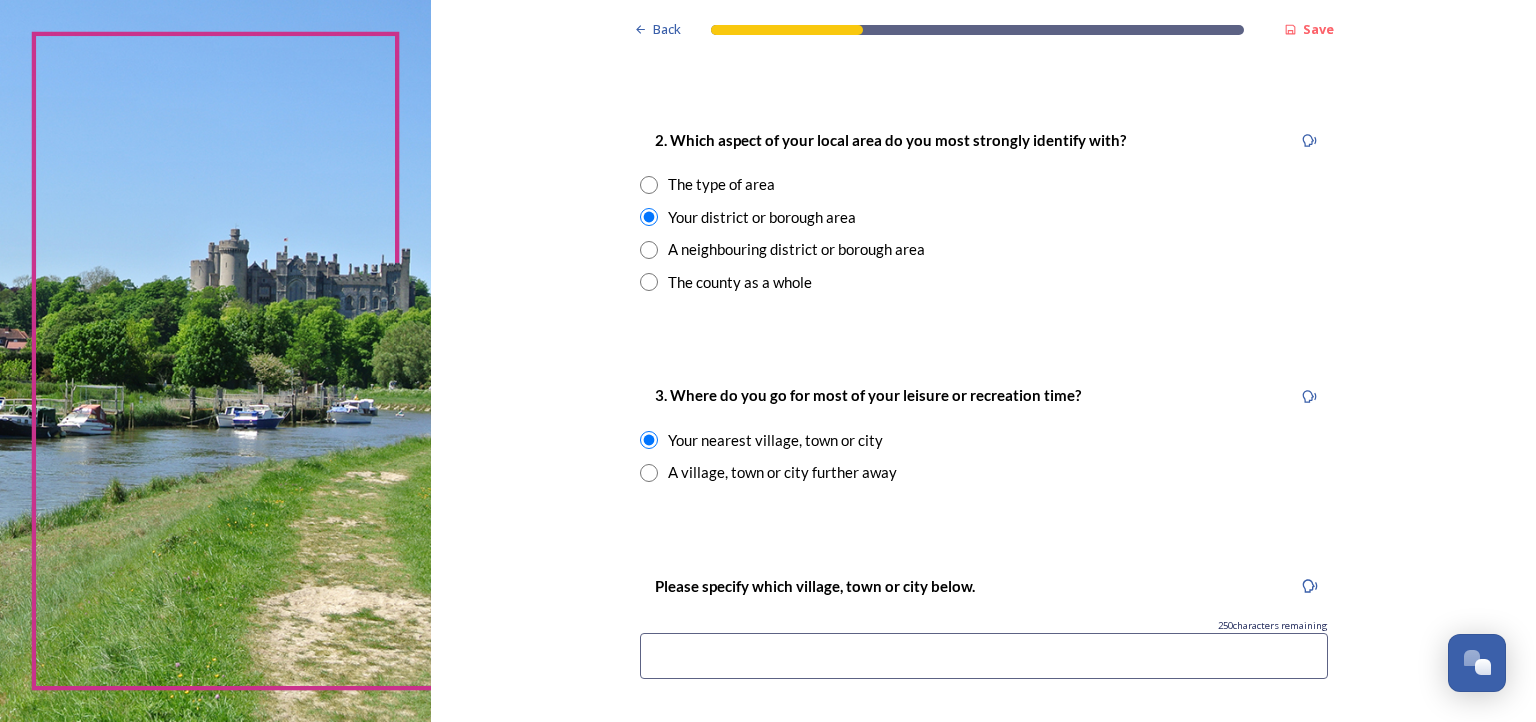 click at bounding box center [649, 473] 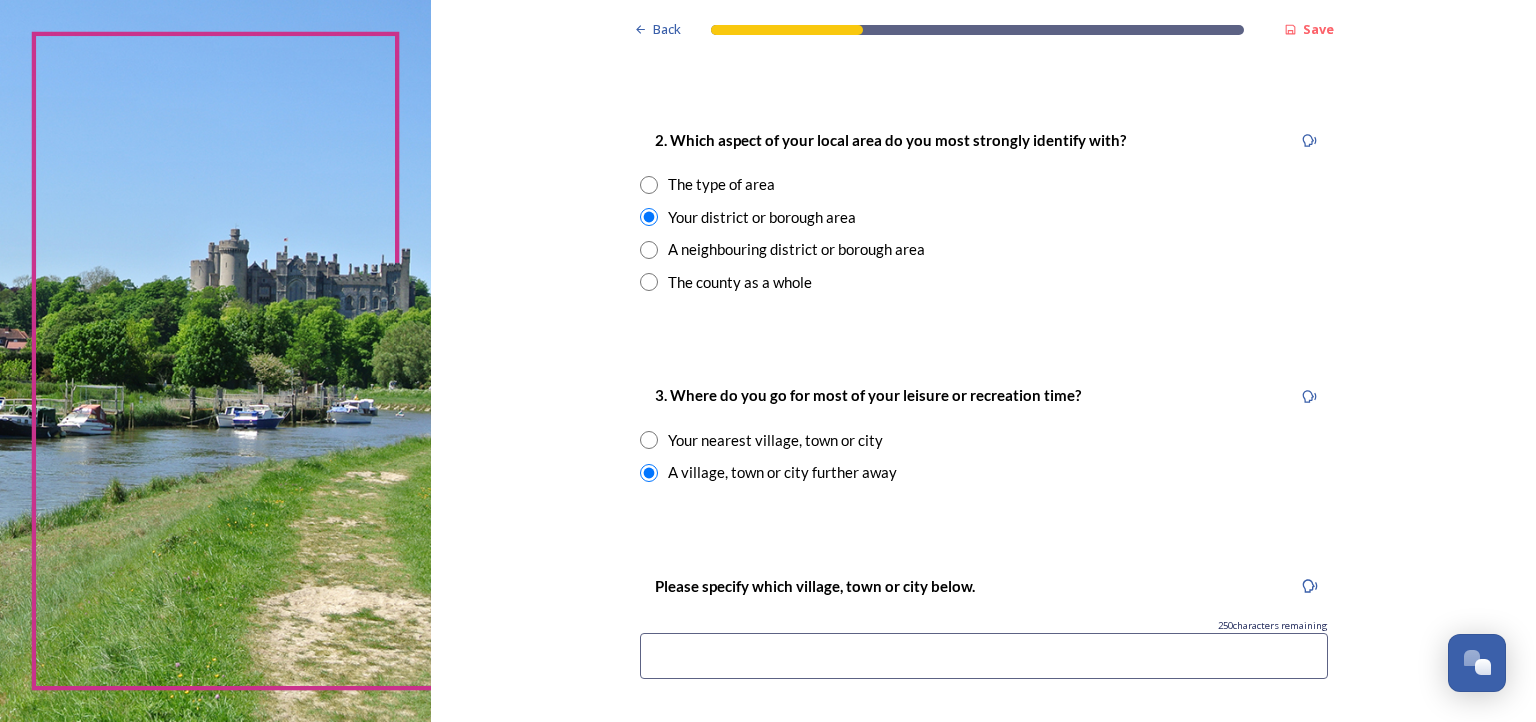 click at bounding box center [984, 656] 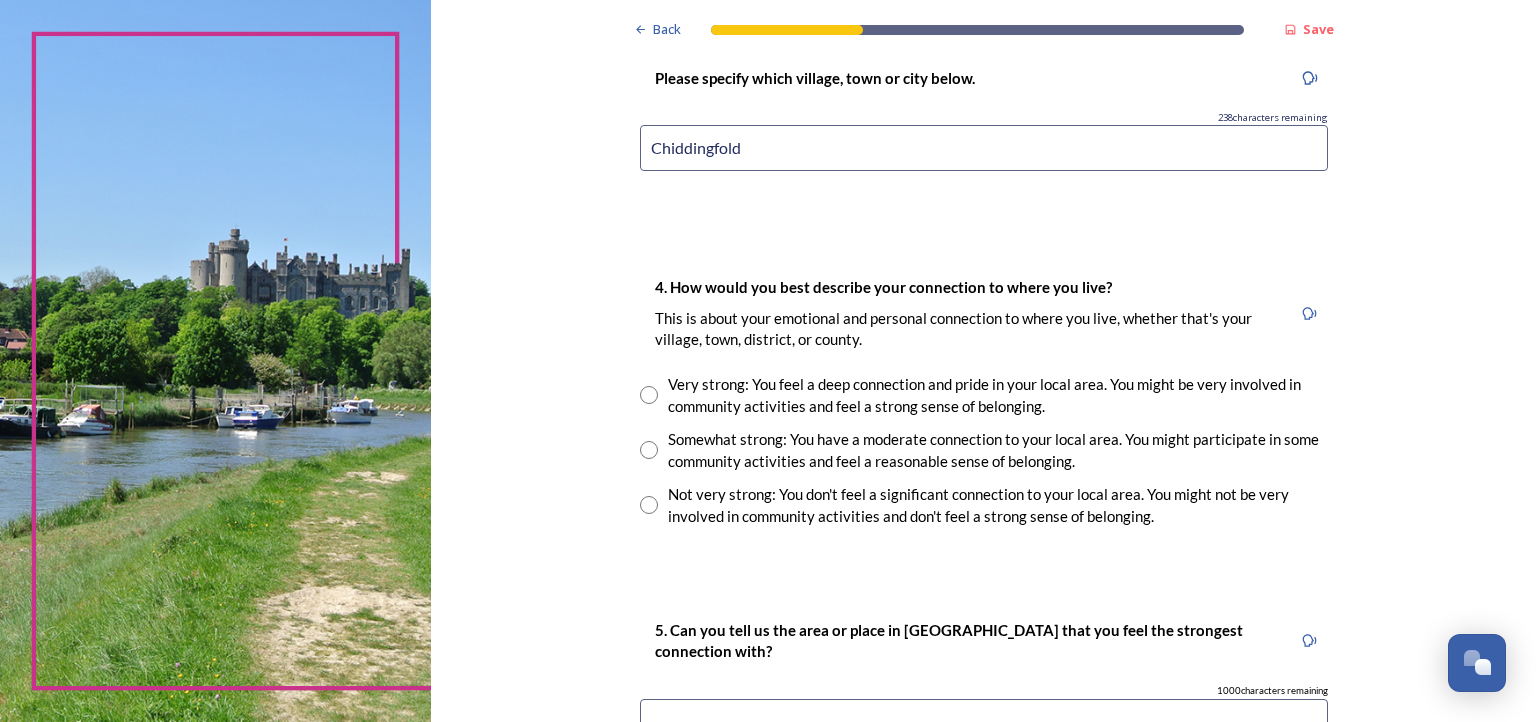 scroll, scrollTop: 1280, scrollLeft: 0, axis: vertical 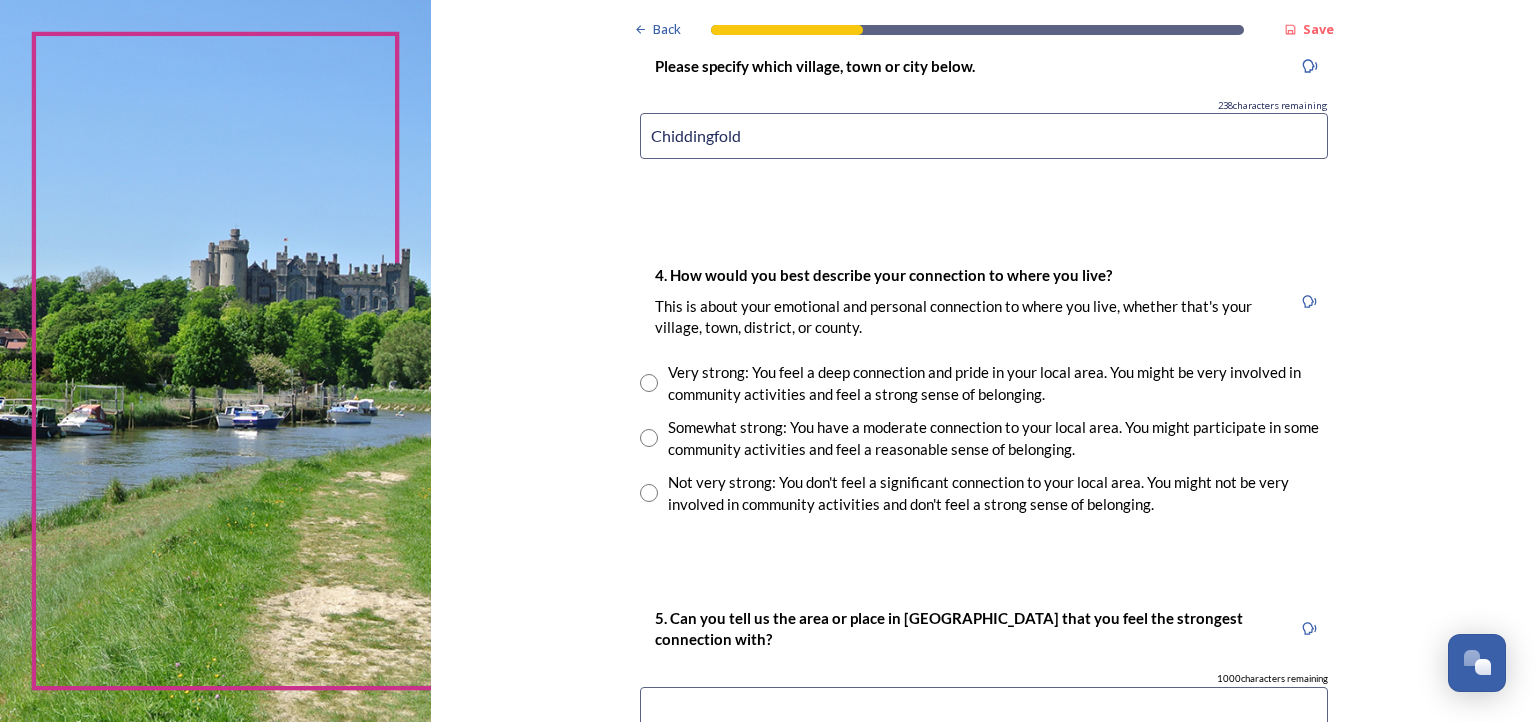 type on "Chiddingfold" 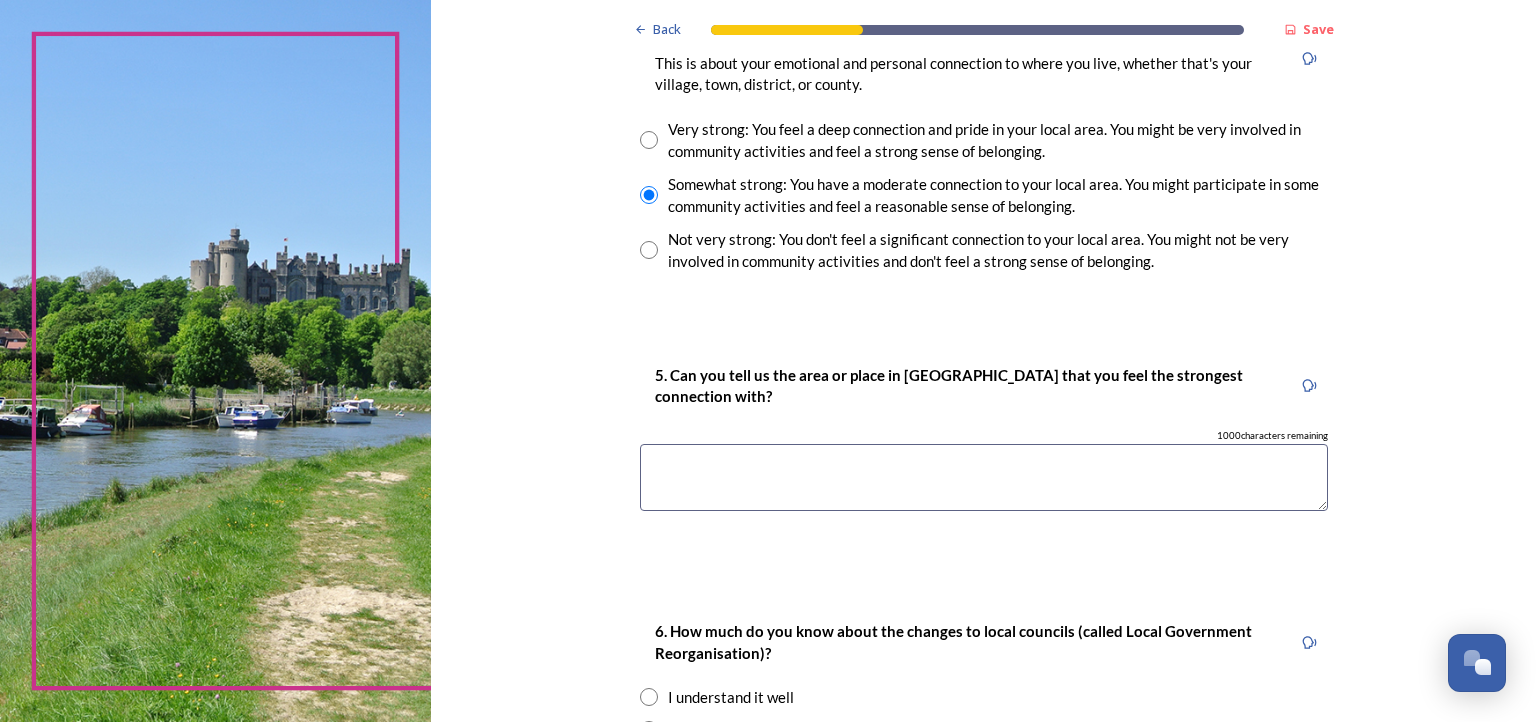 scroll, scrollTop: 1560, scrollLeft: 0, axis: vertical 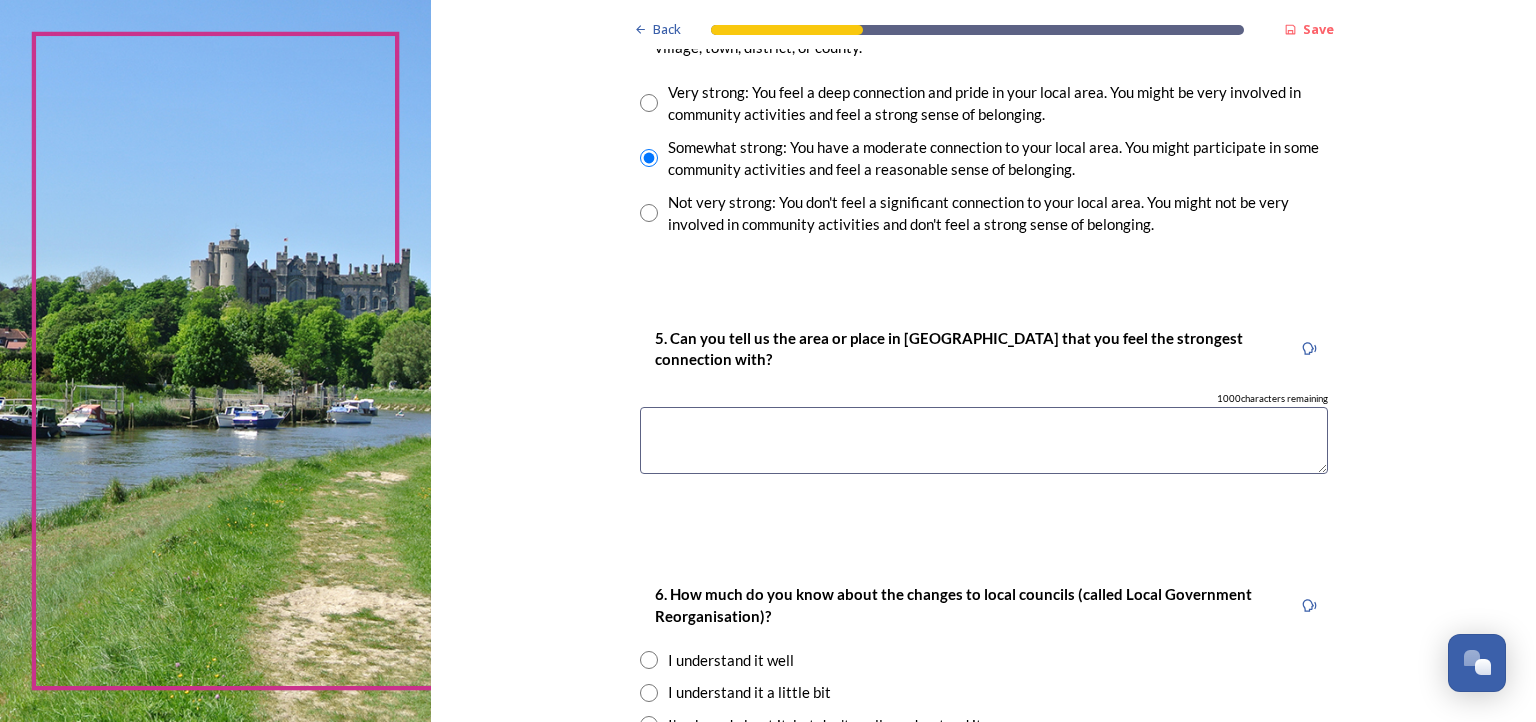 click at bounding box center [984, 440] 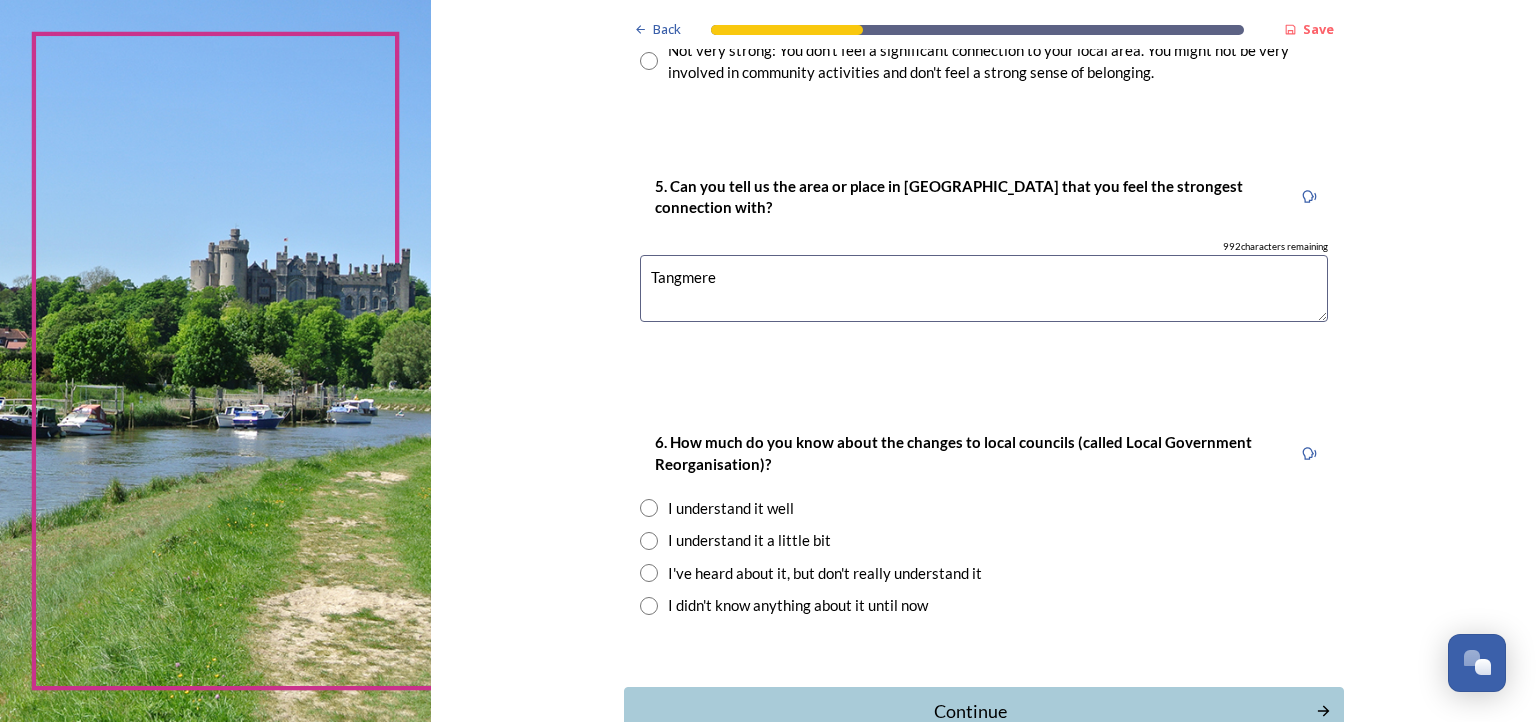 scroll, scrollTop: 1720, scrollLeft: 0, axis: vertical 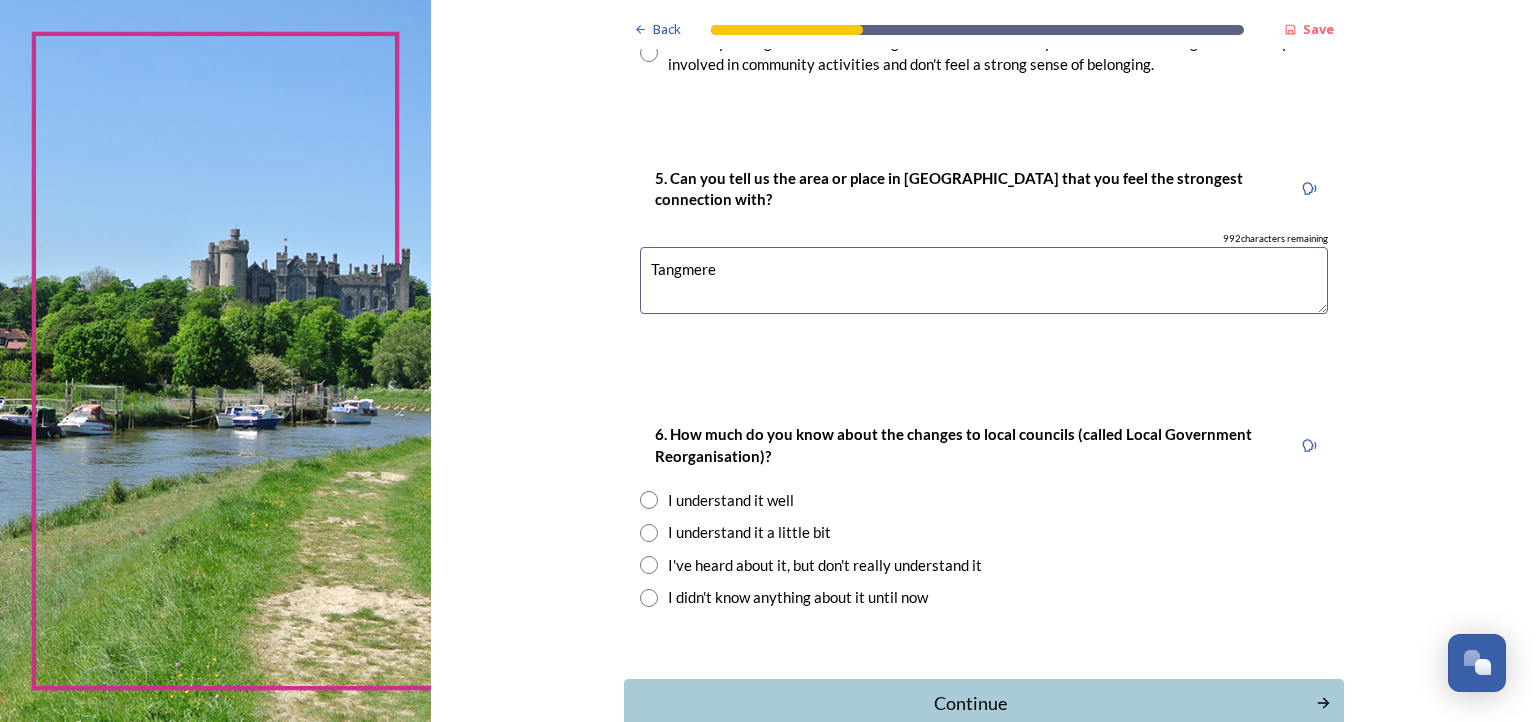 type on "Tangmere" 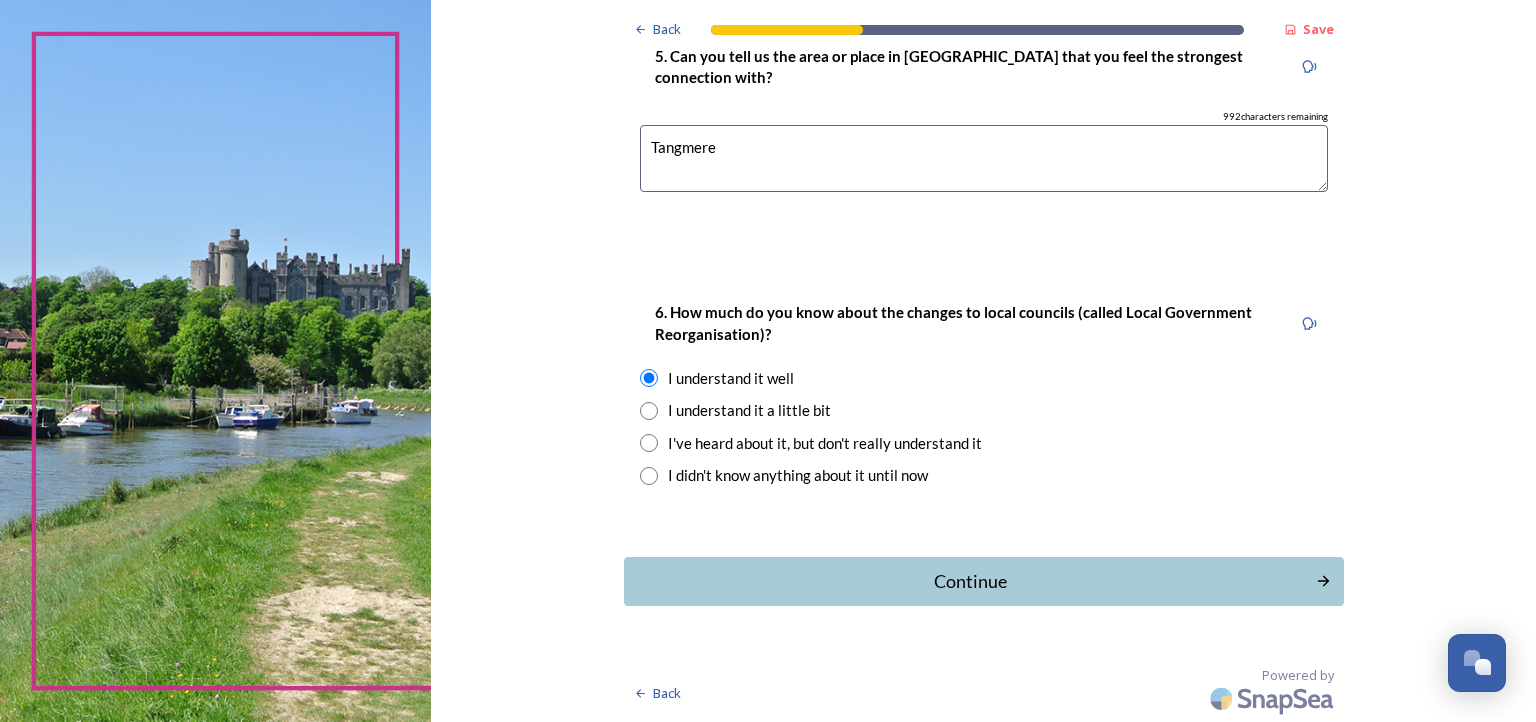 scroll, scrollTop: 1886, scrollLeft: 0, axis: vertical 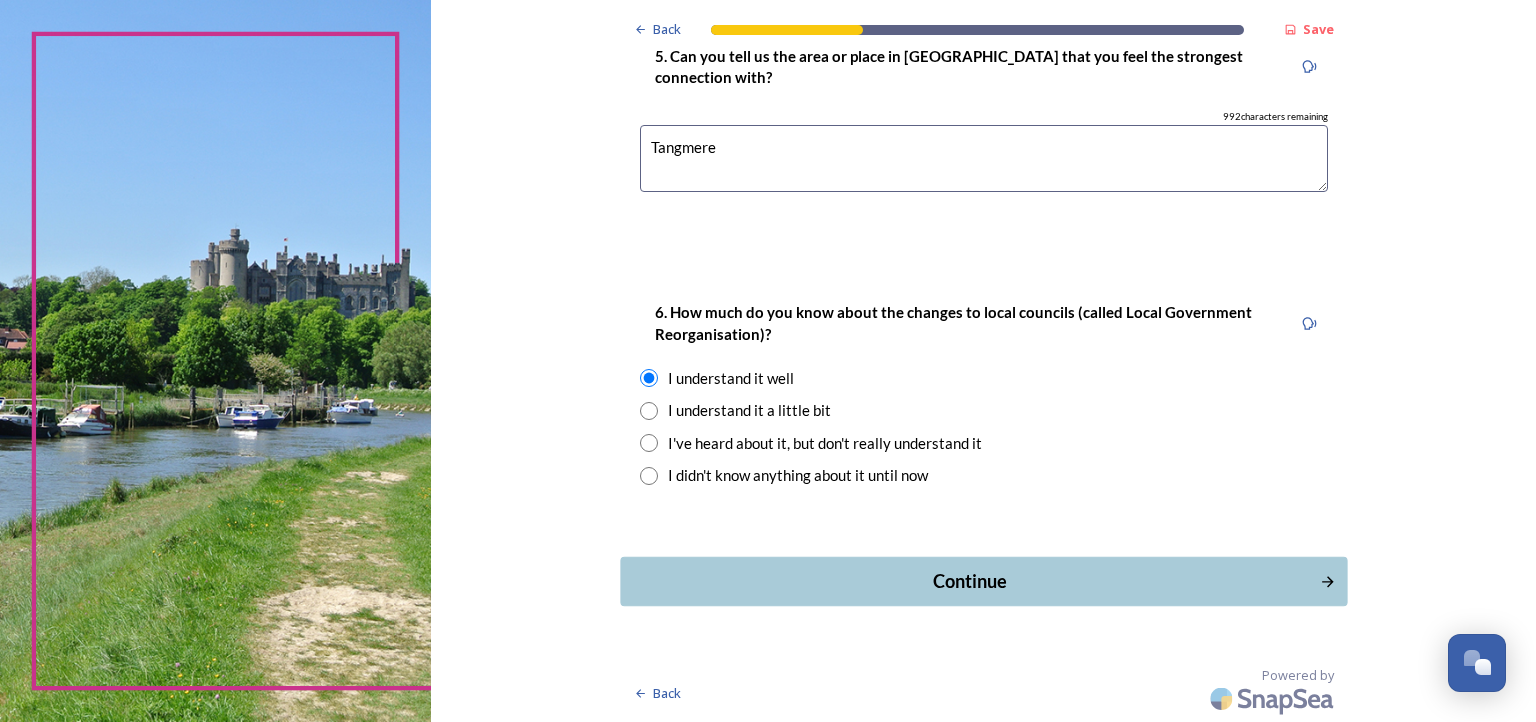 click on "Continue" at bounding box center (969, 581) 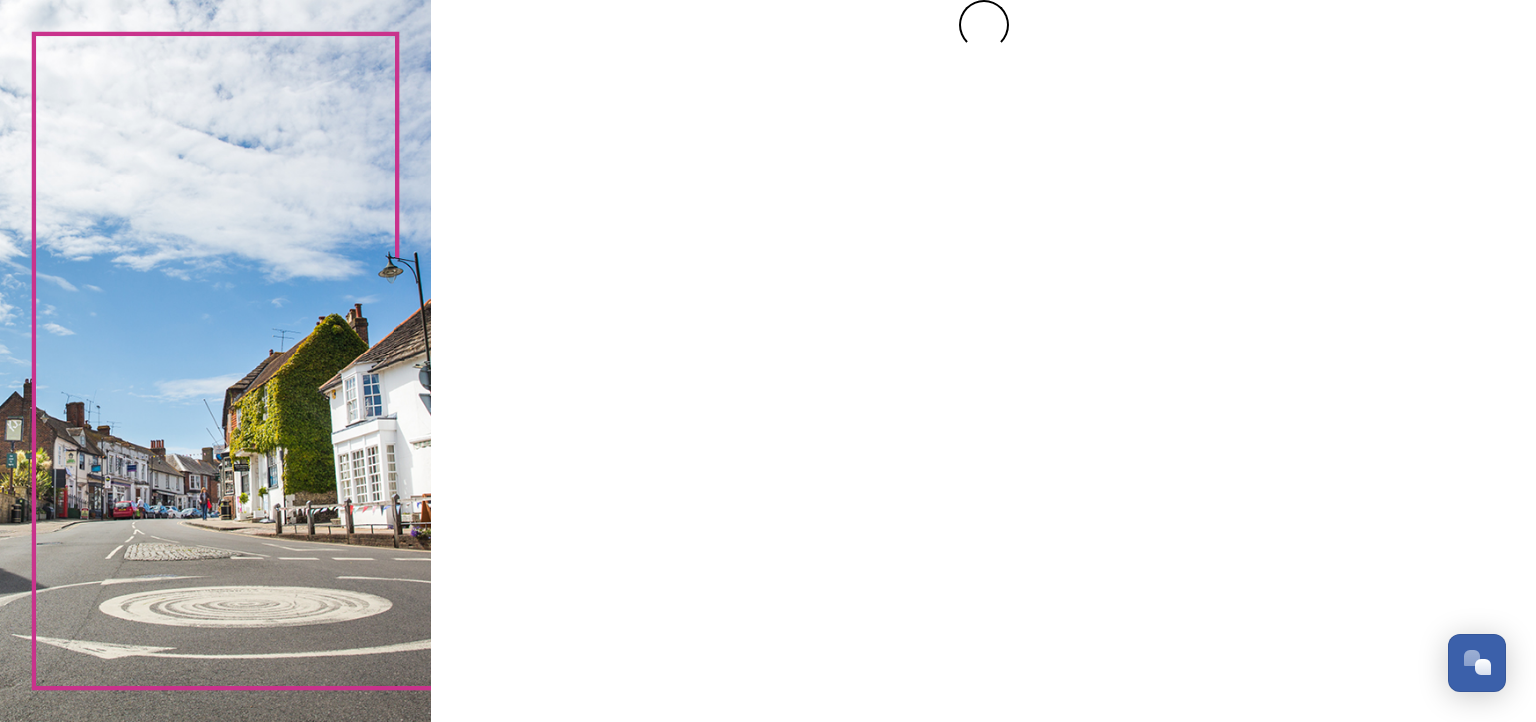 scroll, scrollTop: 0, scrollLeft: 0, axis: both 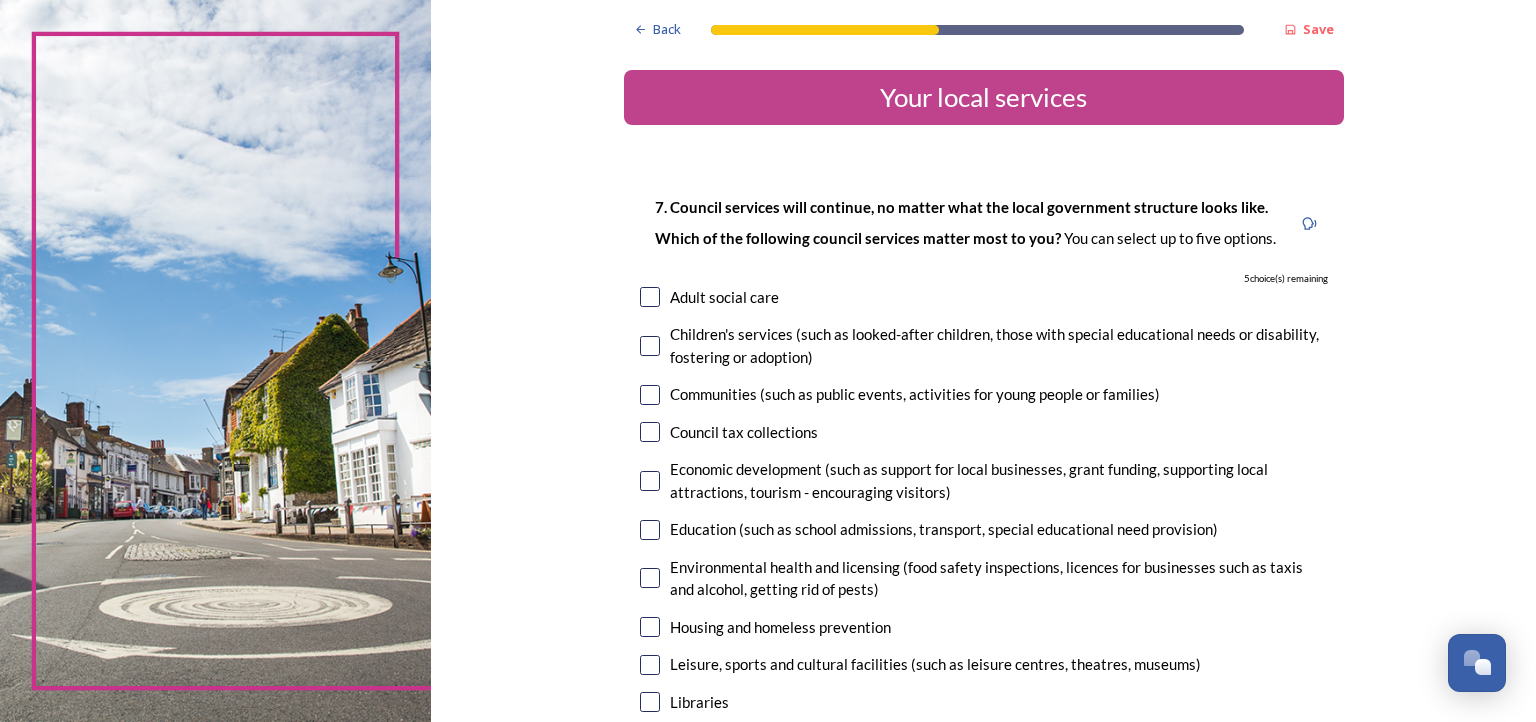 click at bounding box center [650, 481] 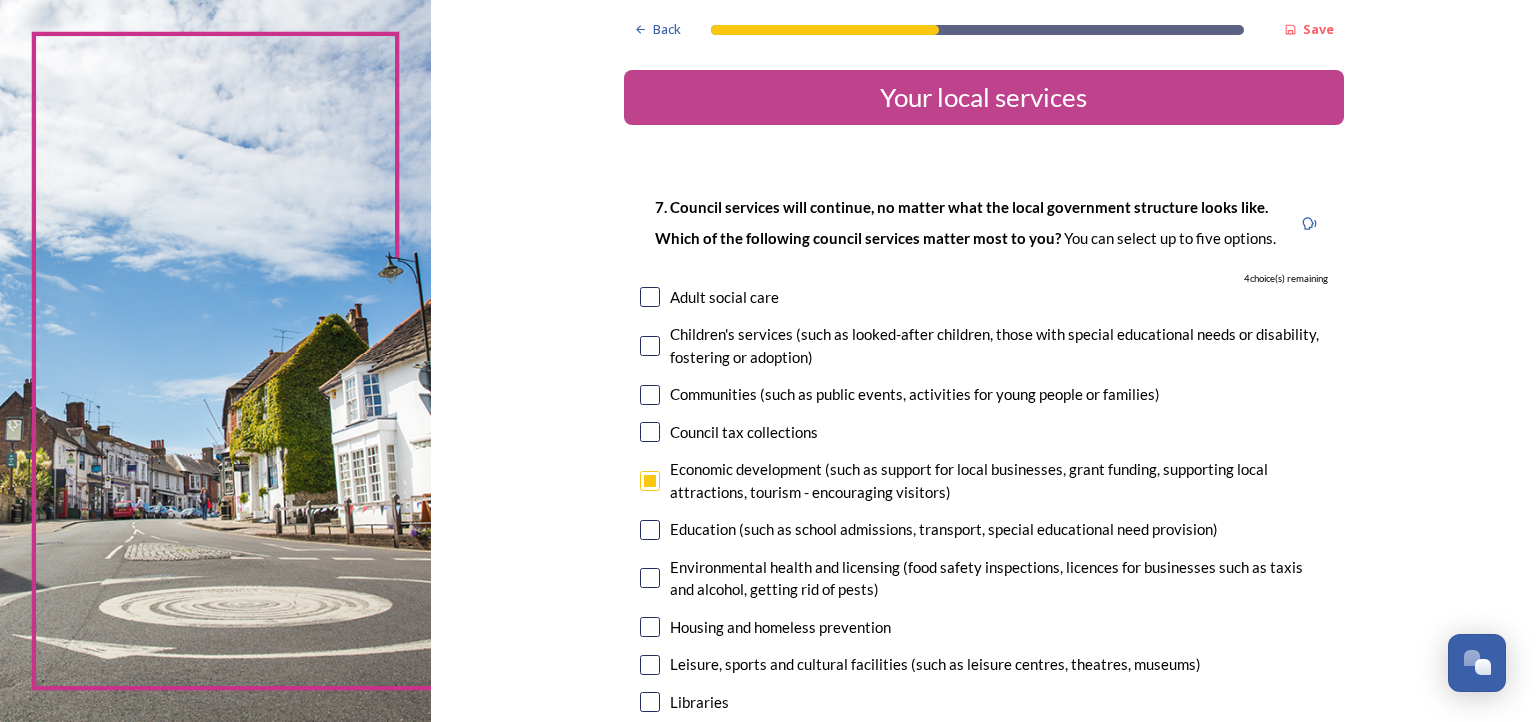 click at bounding box center (650, 578) 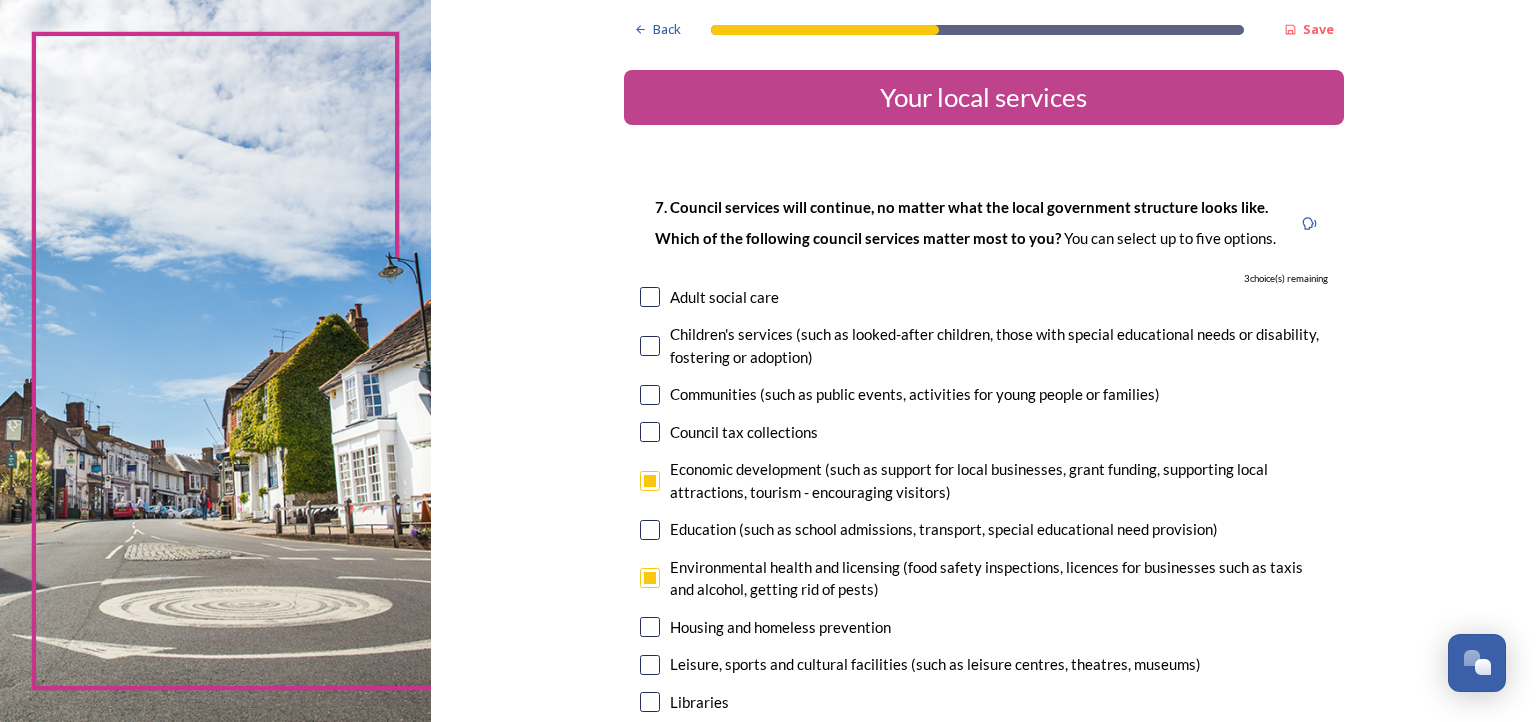 click at bounding box center [650, 627] 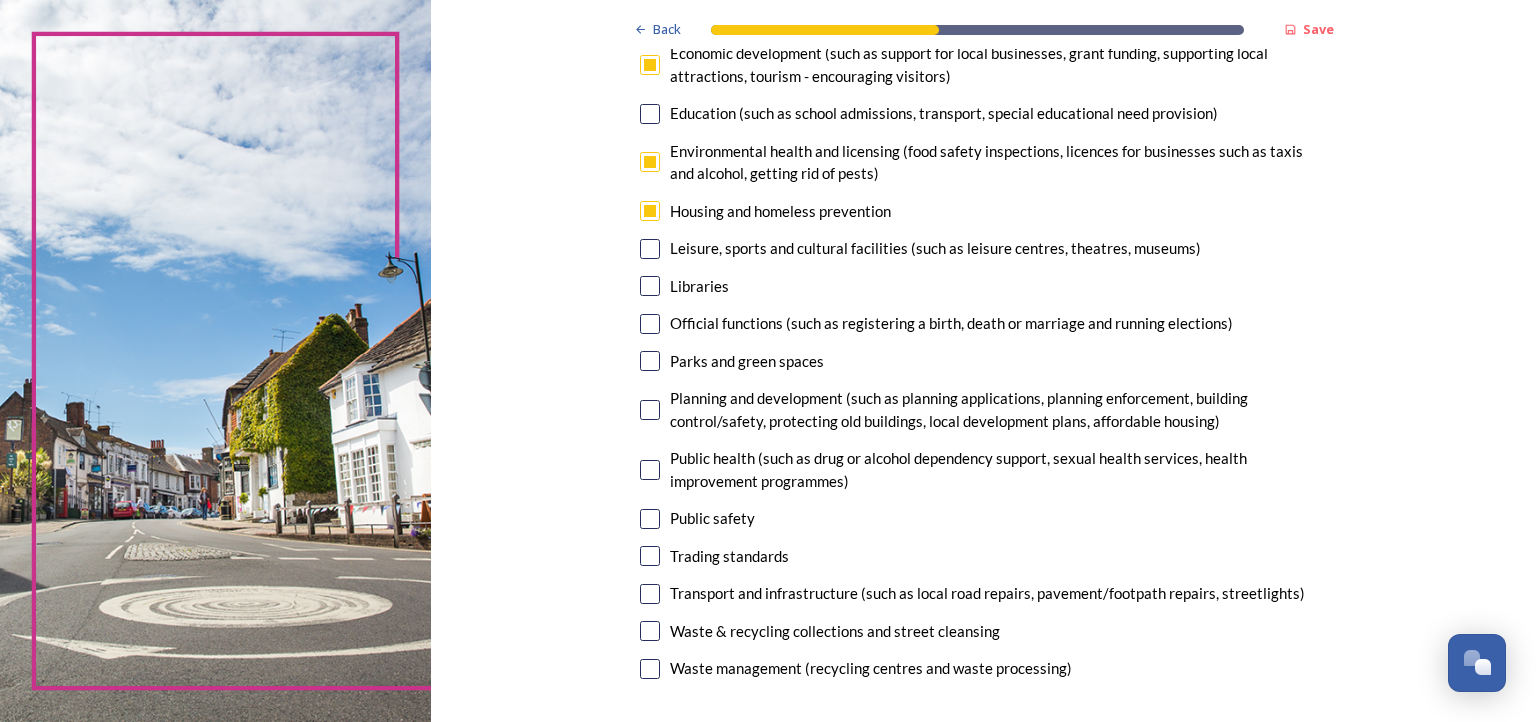 scroll, scrollTop: 440, scrollLeft: 0, axis: vertical 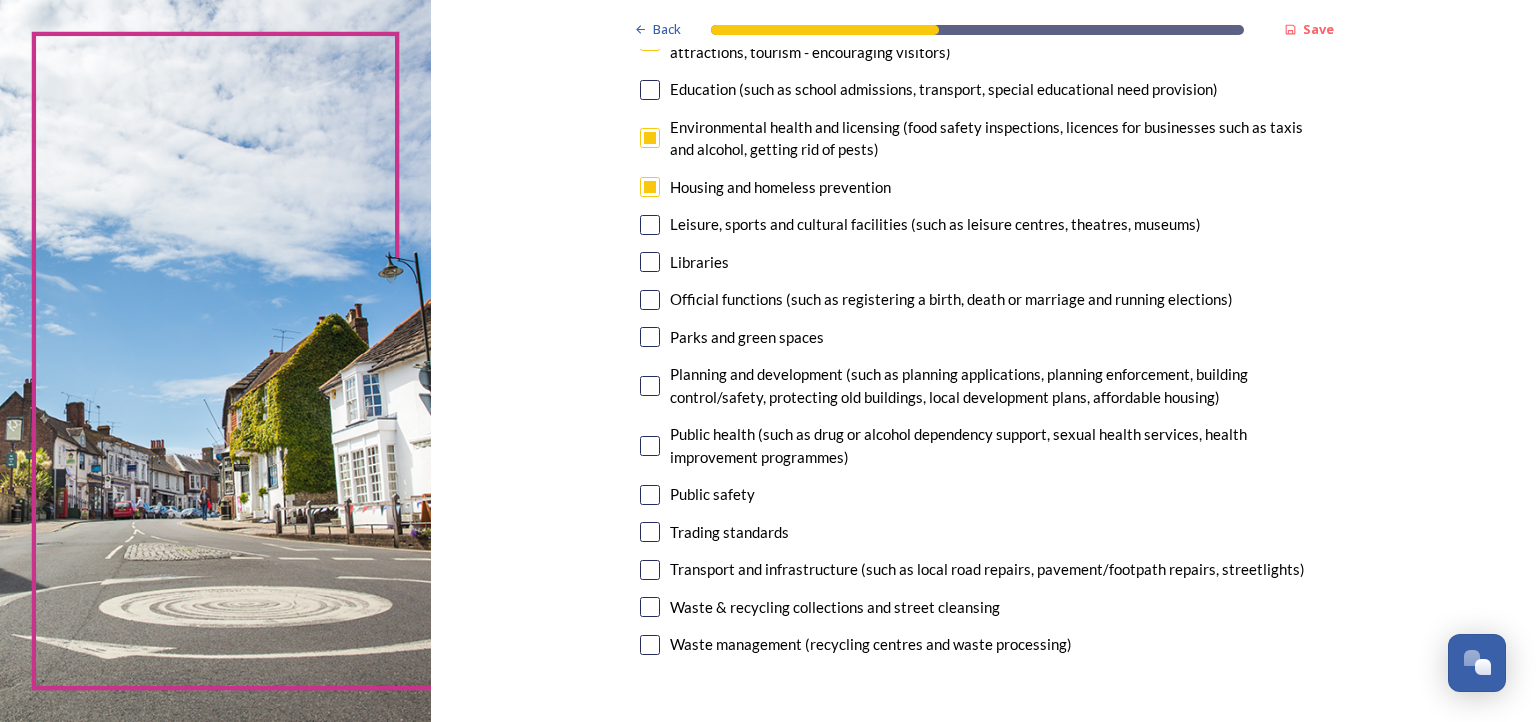 click at bounding box center (650, 386) 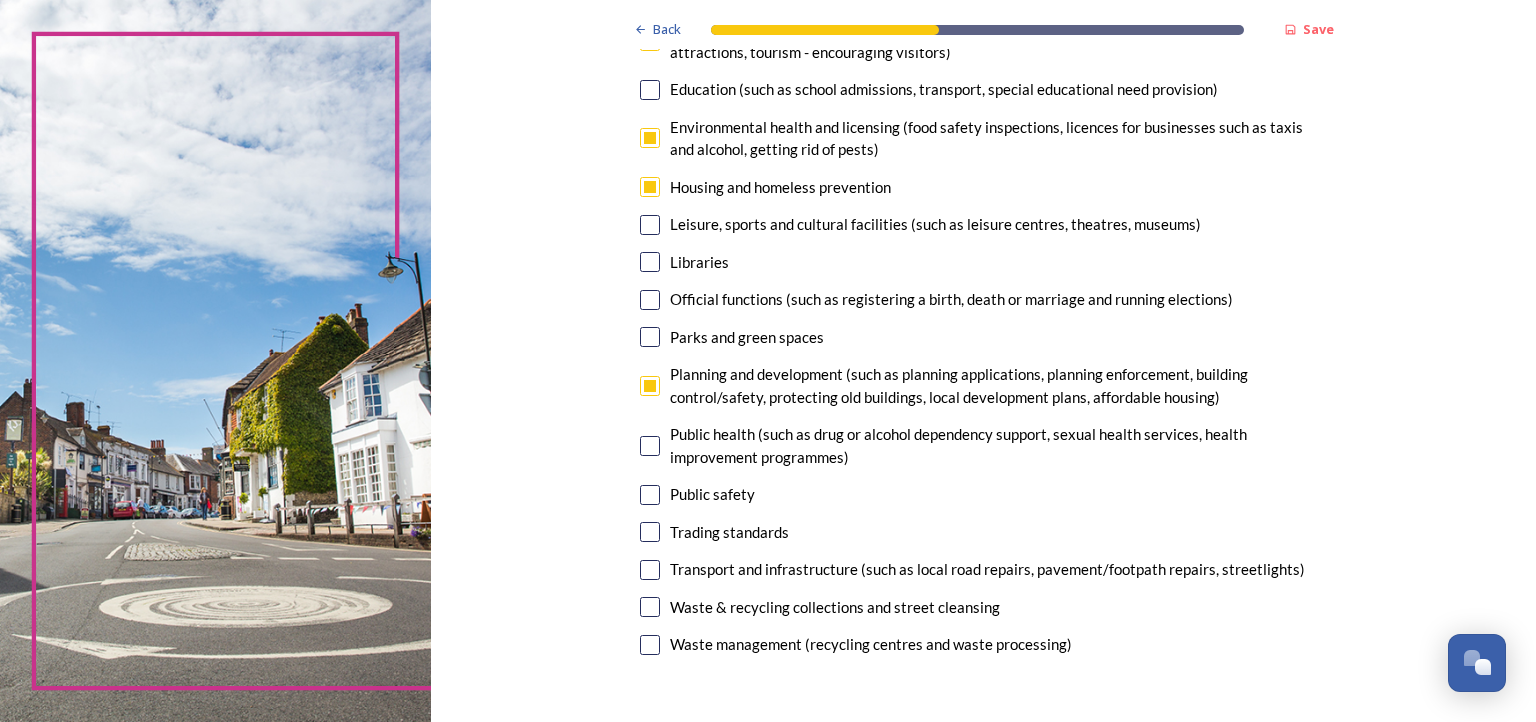 click at bounding box center (650, 495) 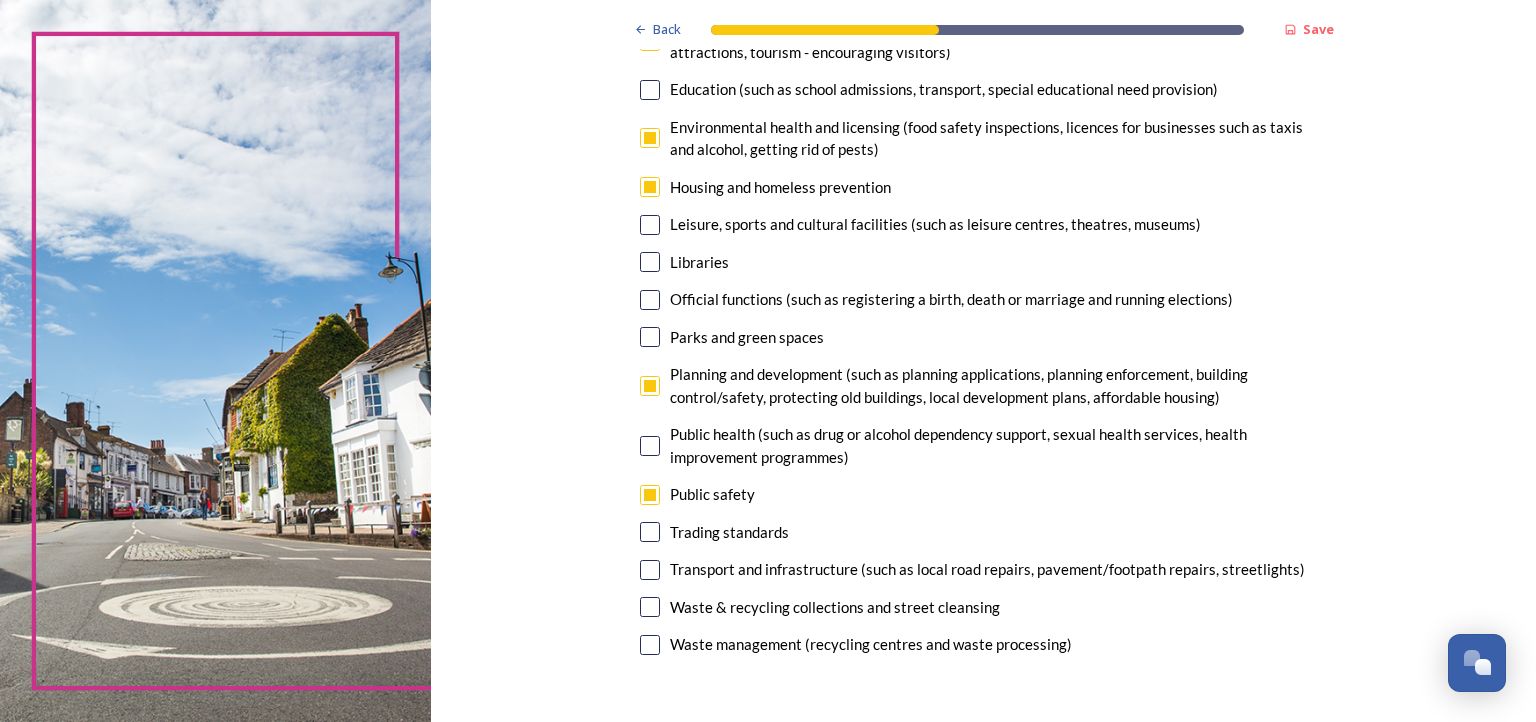 click at bounding box center [650, 532] 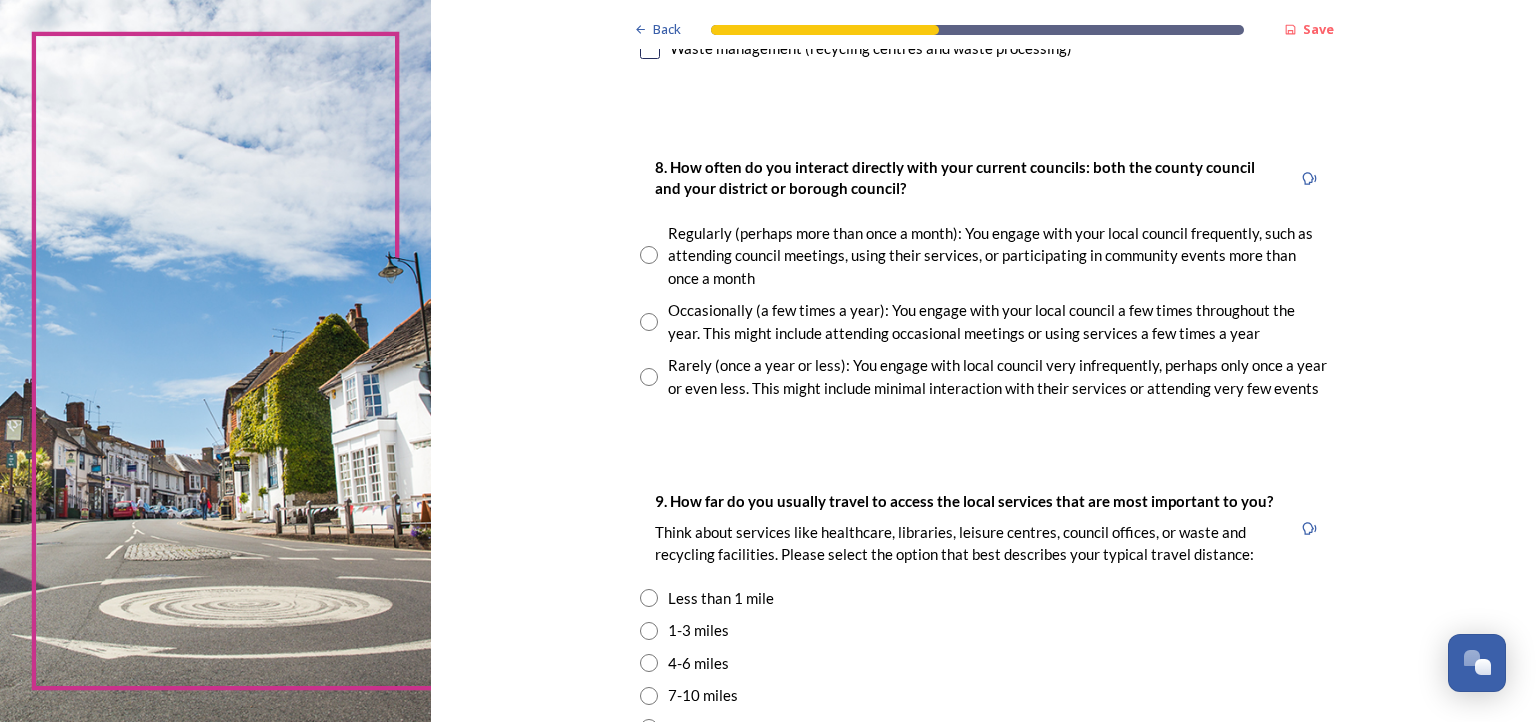scroll, scrollTop: 1040, scrollLeft: 0, axis: vertical 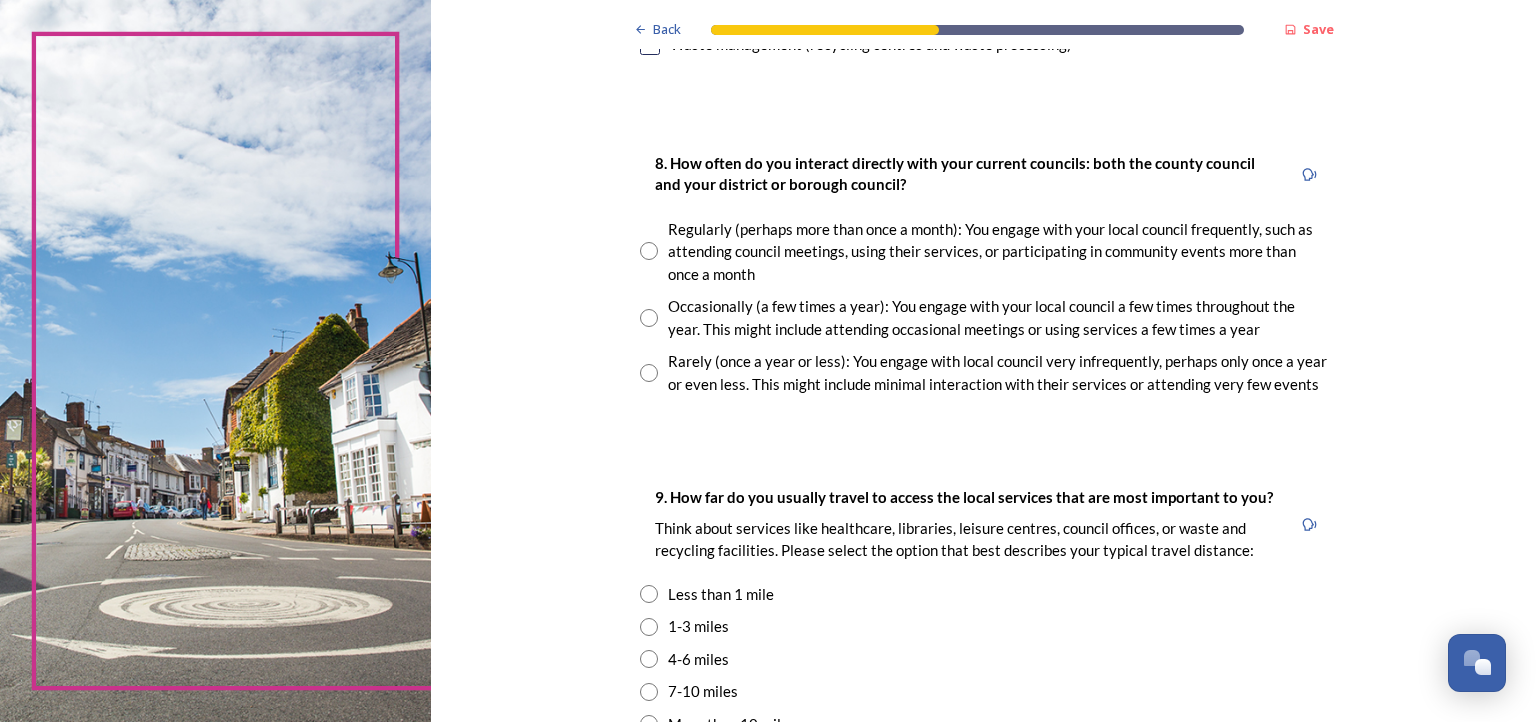 click at bounding box center [649, 318] 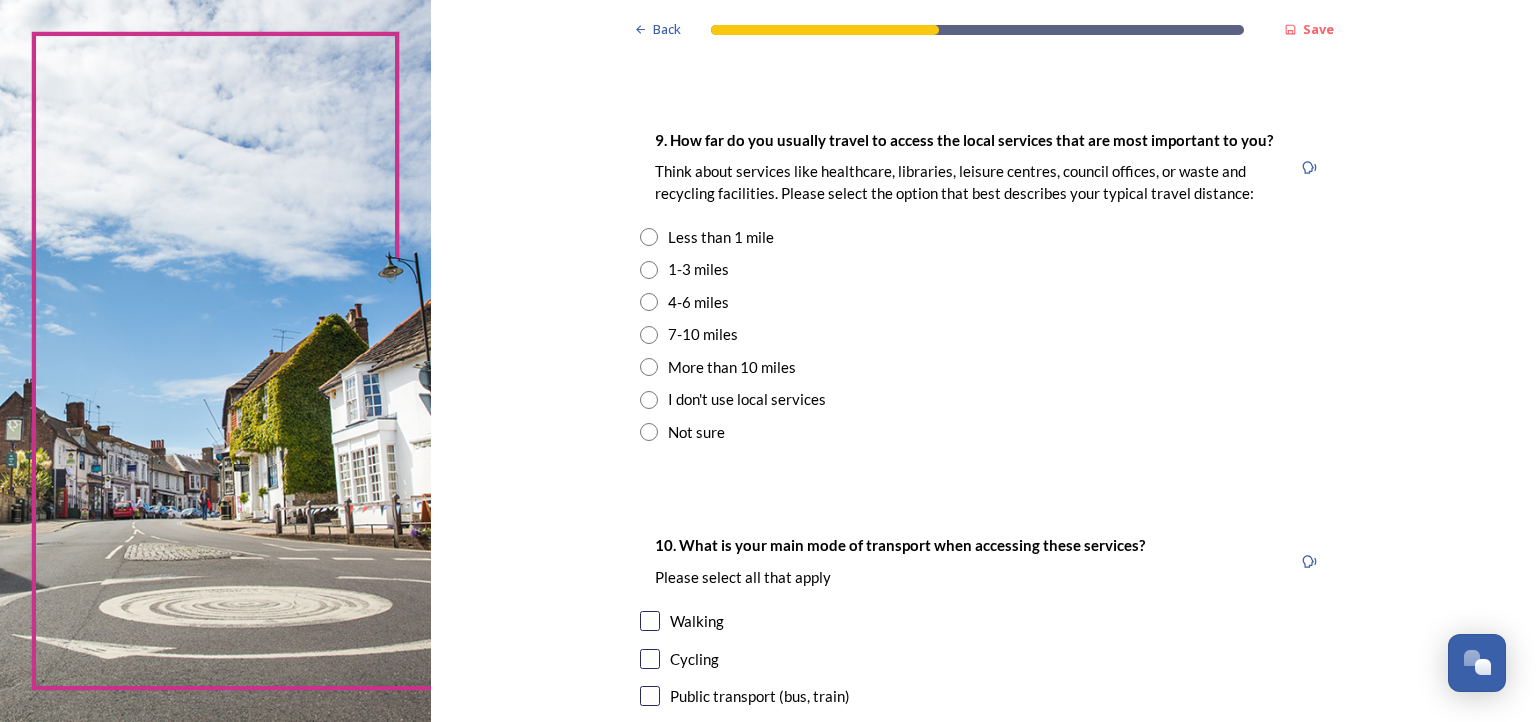 scroll, scrollTop: 1400, scrollLeft: 0, axis: vertical 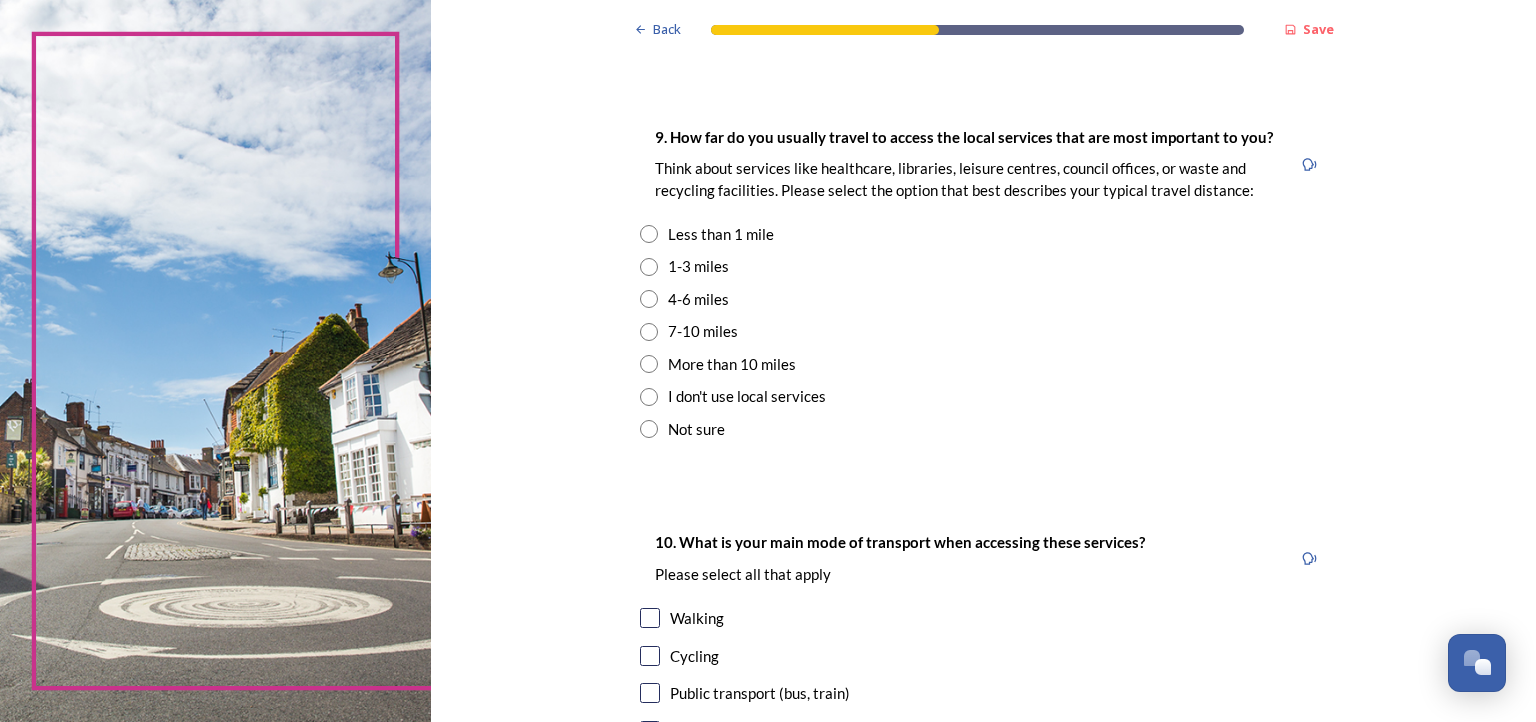 click at bounding box center [649, 299] 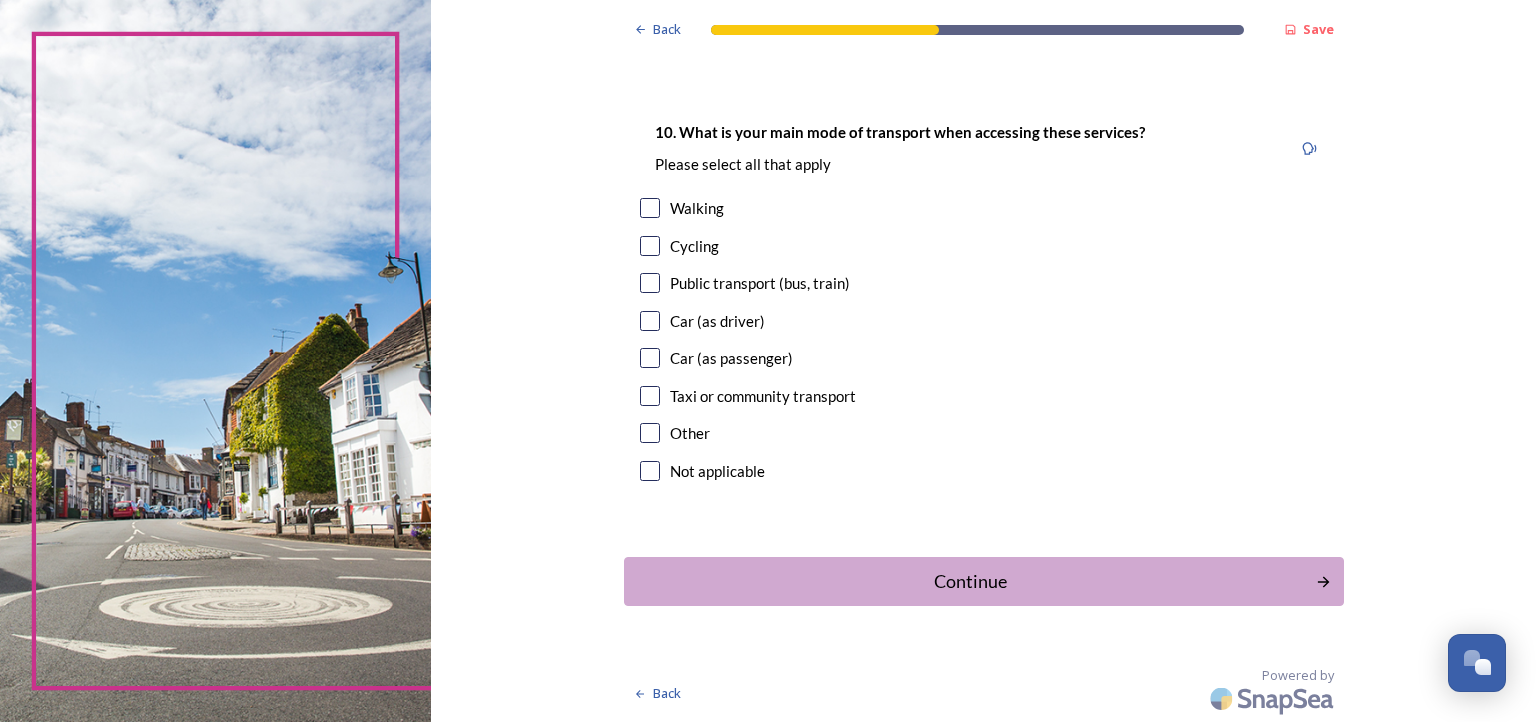 scroll, scrollTop: 1880, scrollLeft: 0, axis: vertical 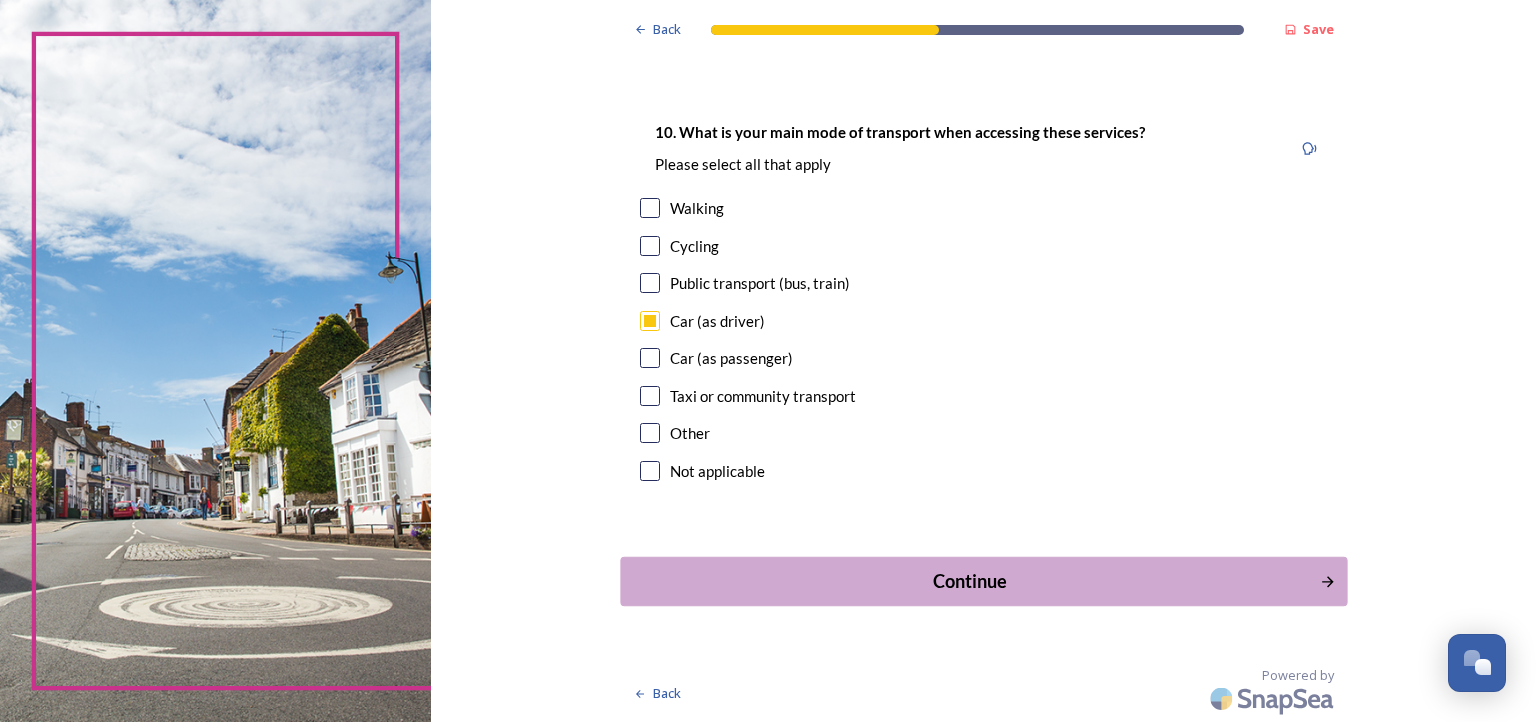click on "Continue" at bounding box center (969, 581) 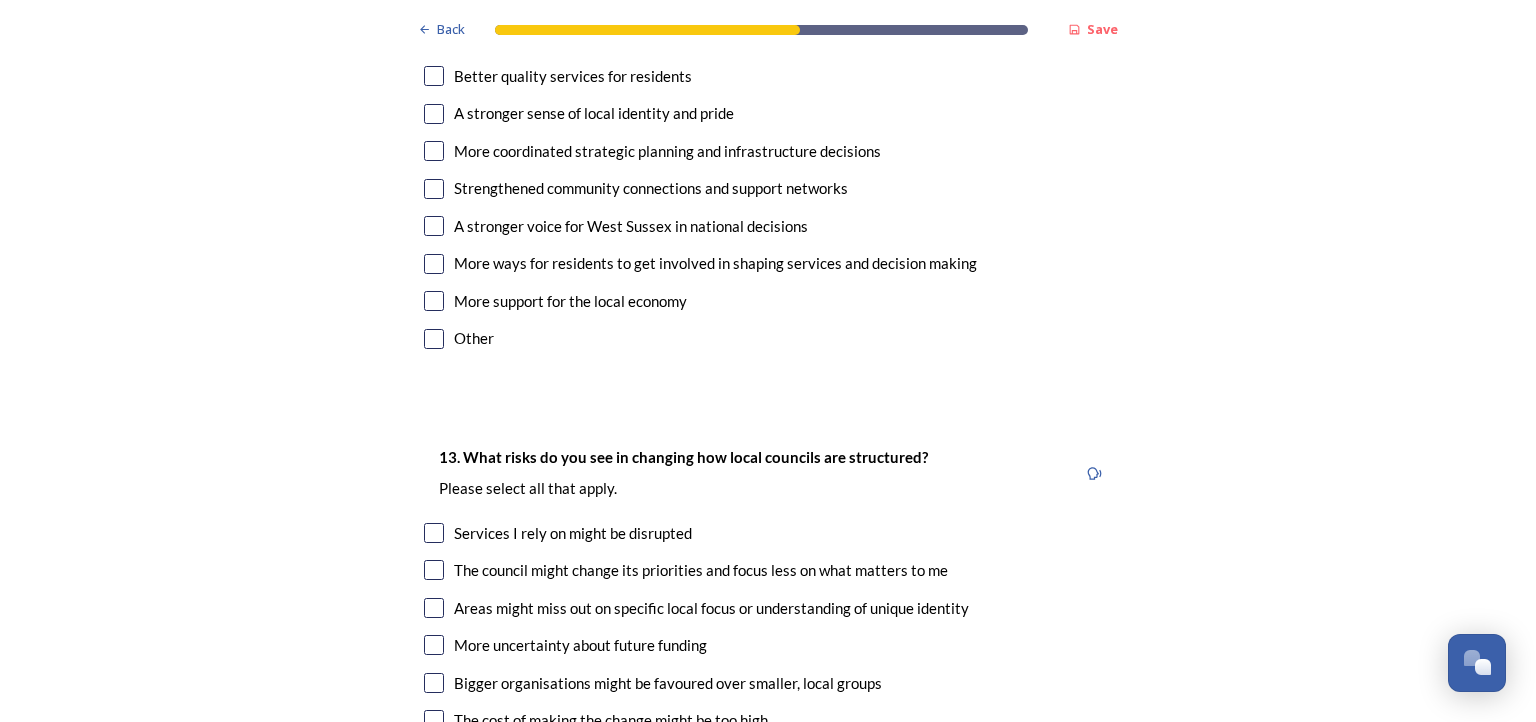 scroll, scrollTop: 3191, scrollLeft: 0, axis: vertical 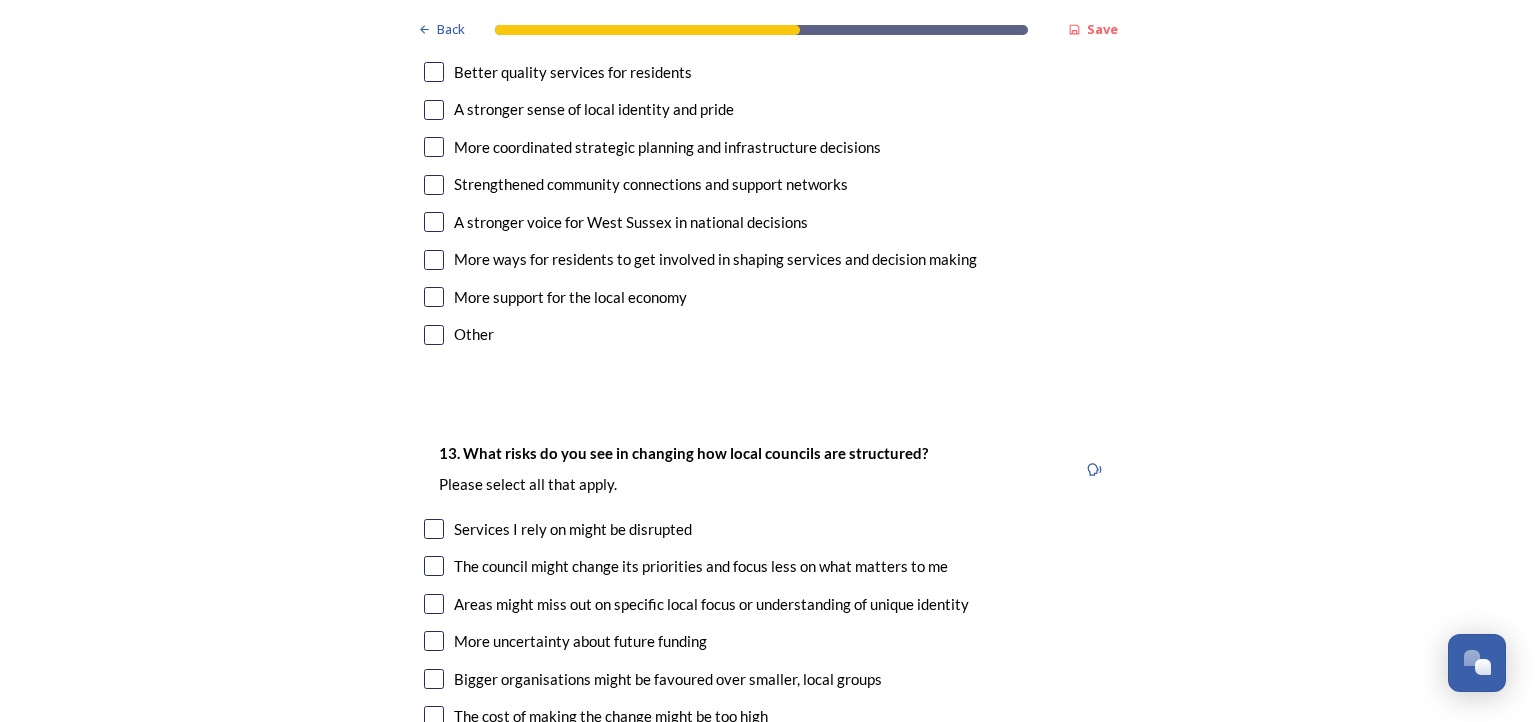 click at bounding box center [433, -316] 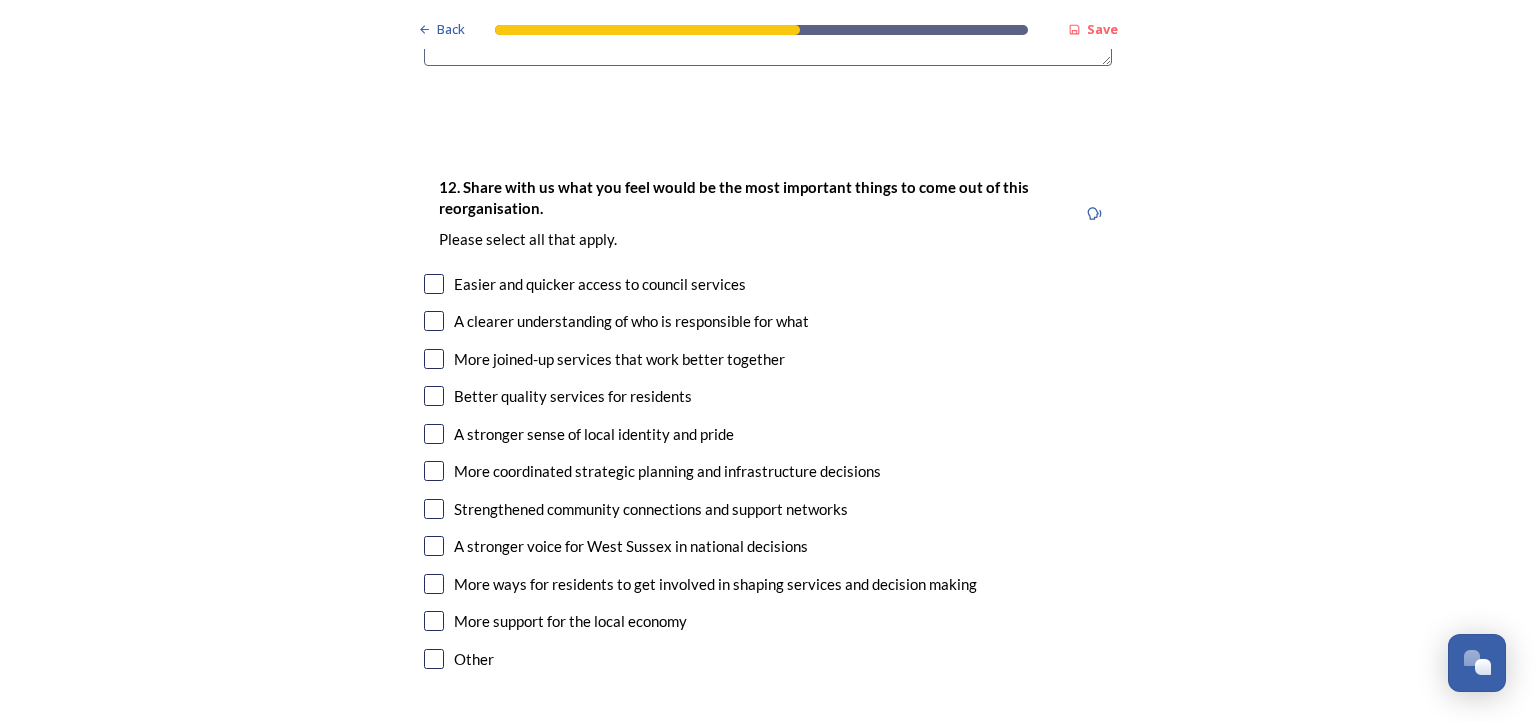 scroll, scrollTop: 3311, scrollLeft: 0, axis: vertical 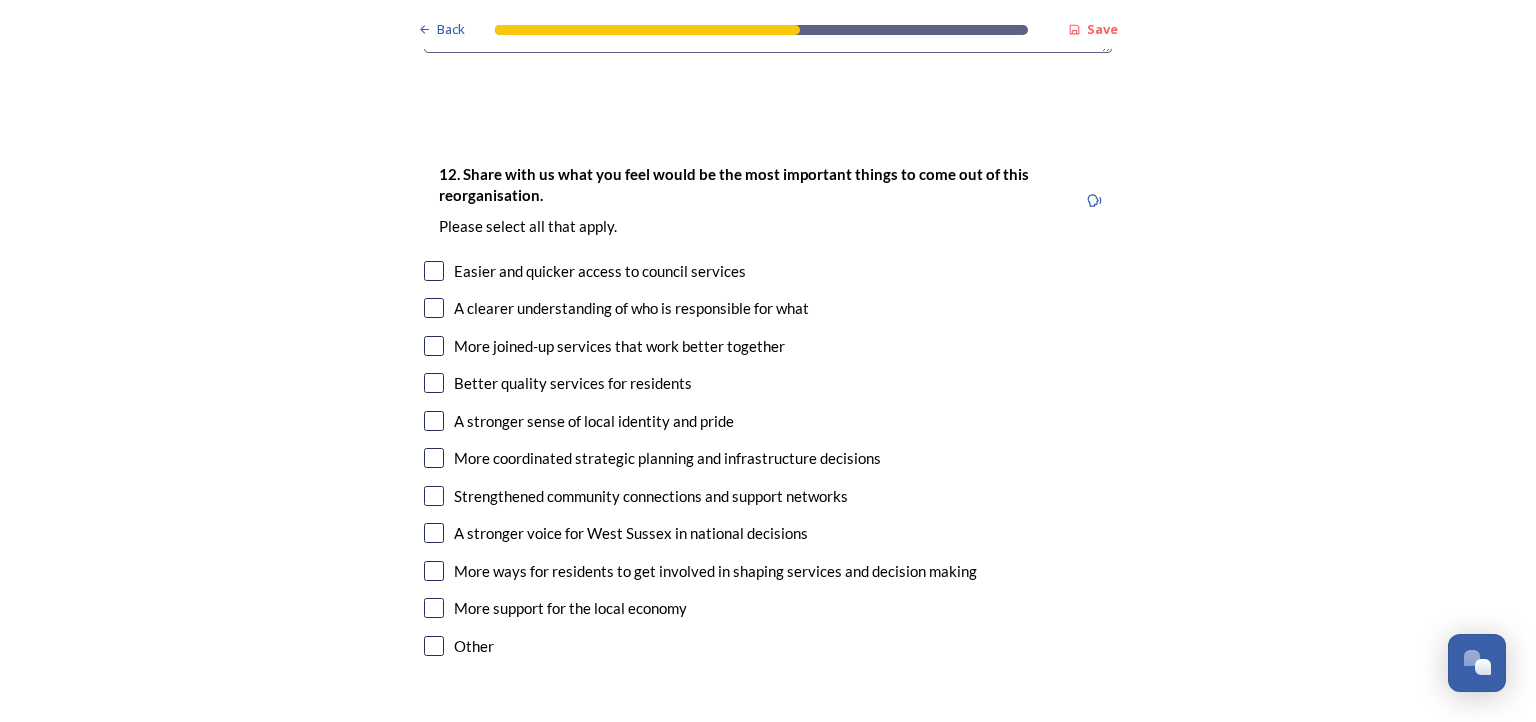 click at bounding box center (768, -60) 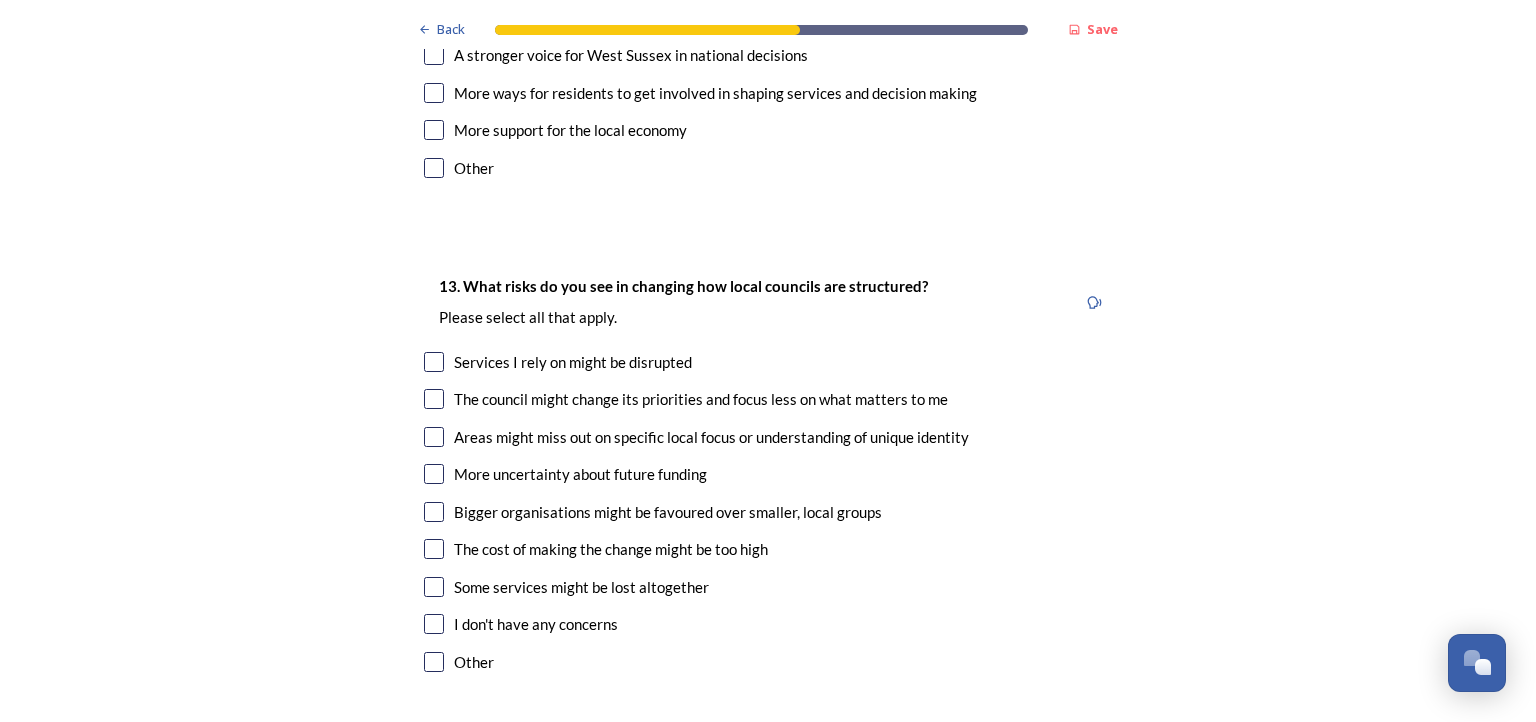 scroll, scrollTop: 3831, scrollLeft: 0, axis: vertical 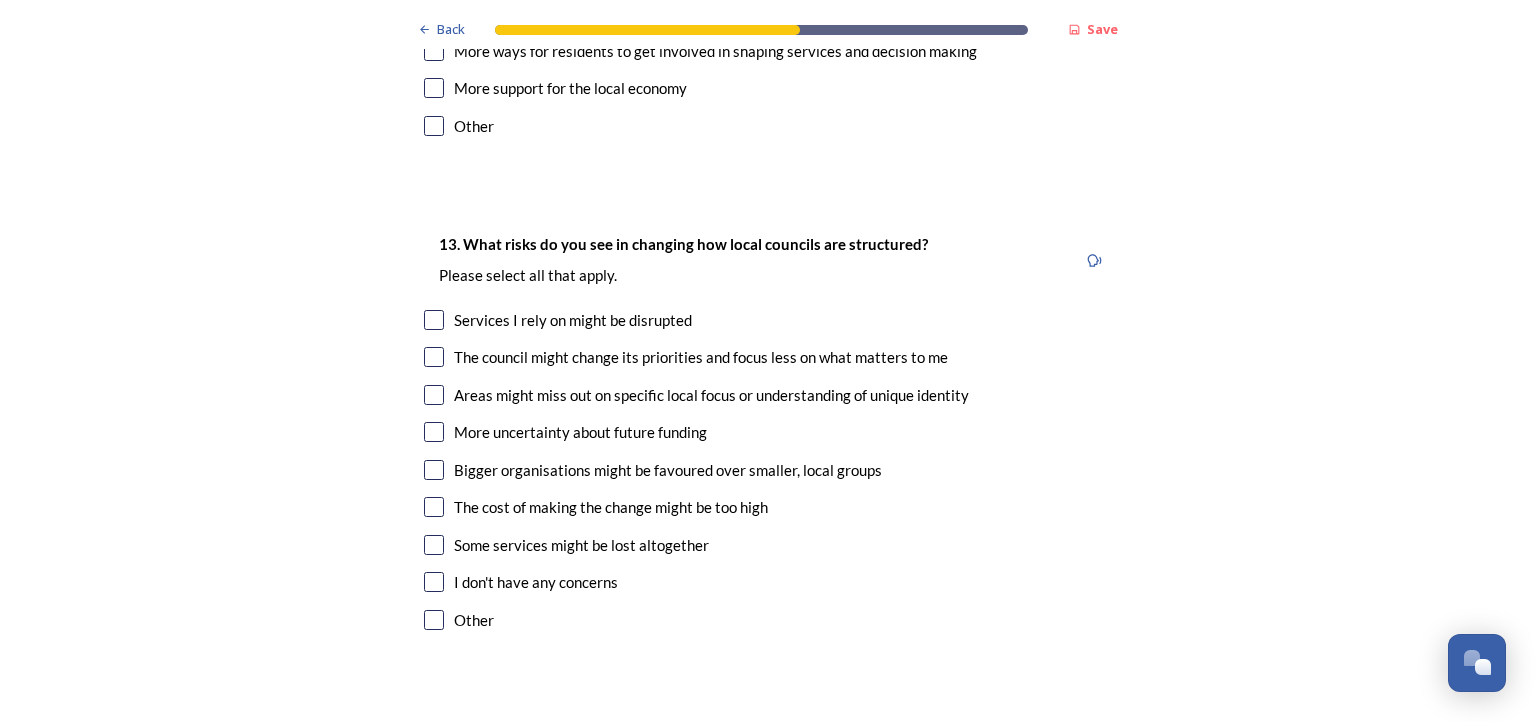 type on "it will cut duplication and hopefully streamline the organisation. Better allocation of resources on a unitary level. Maybe be able to attract a better standard of elected representatives and staff." 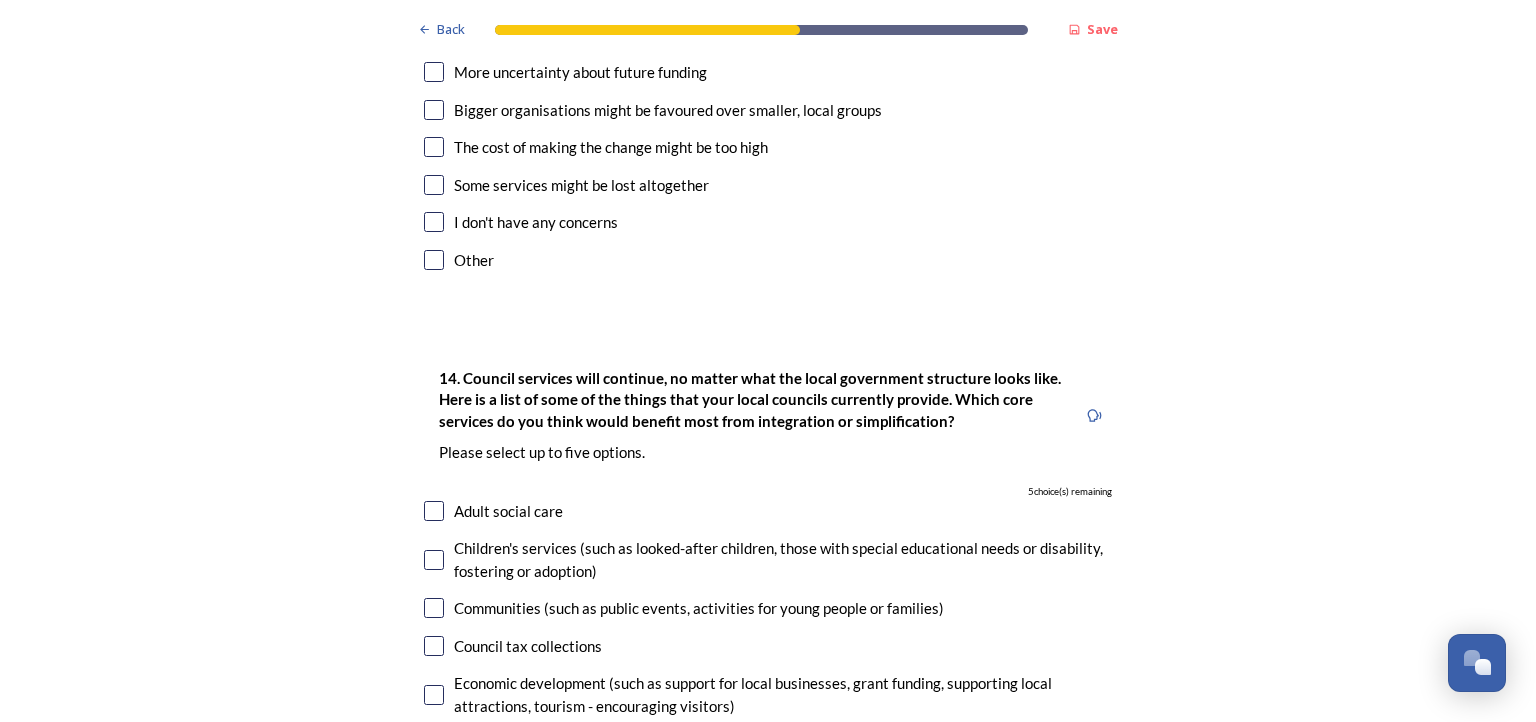 scroll, scrollTop: 4231, scrollLeft: 0, axis: vertical 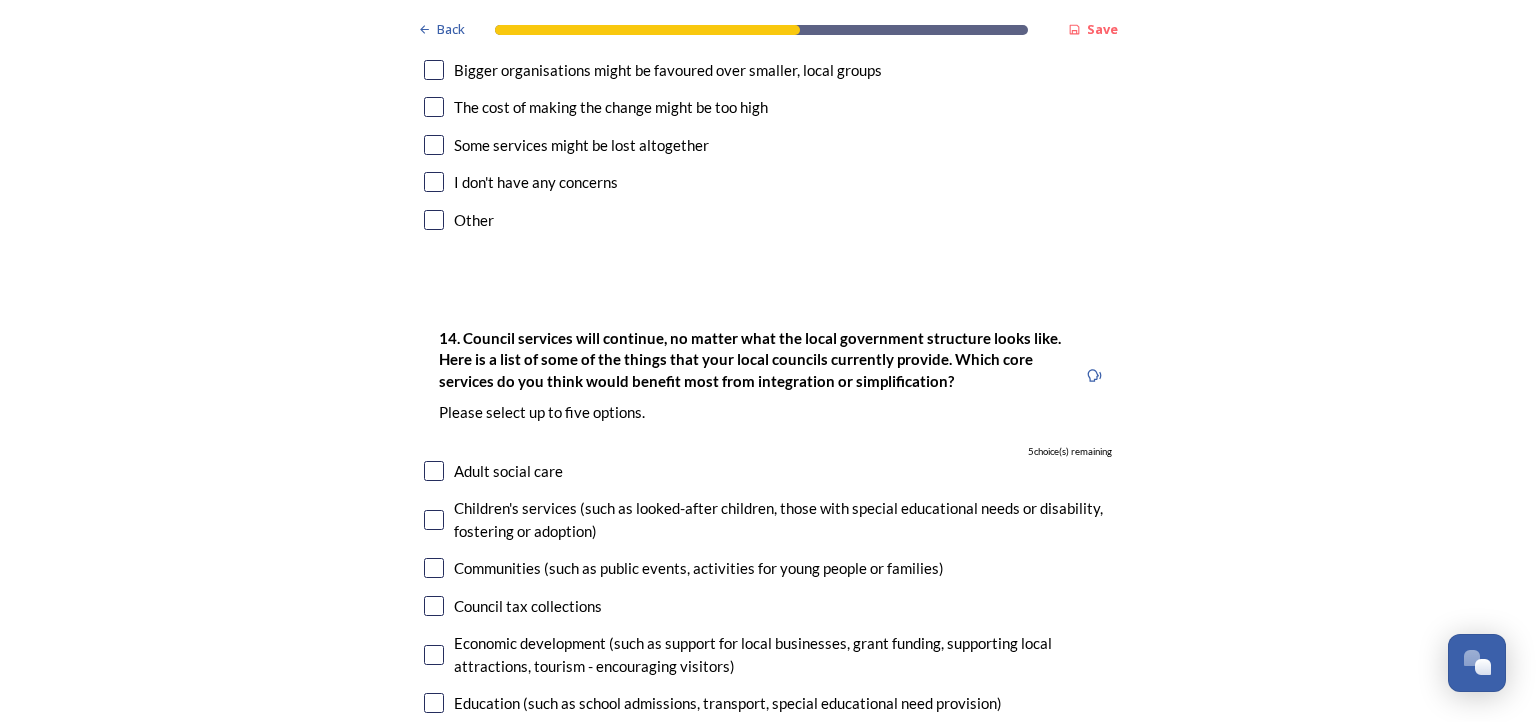 click at bounding box center [434, -312] 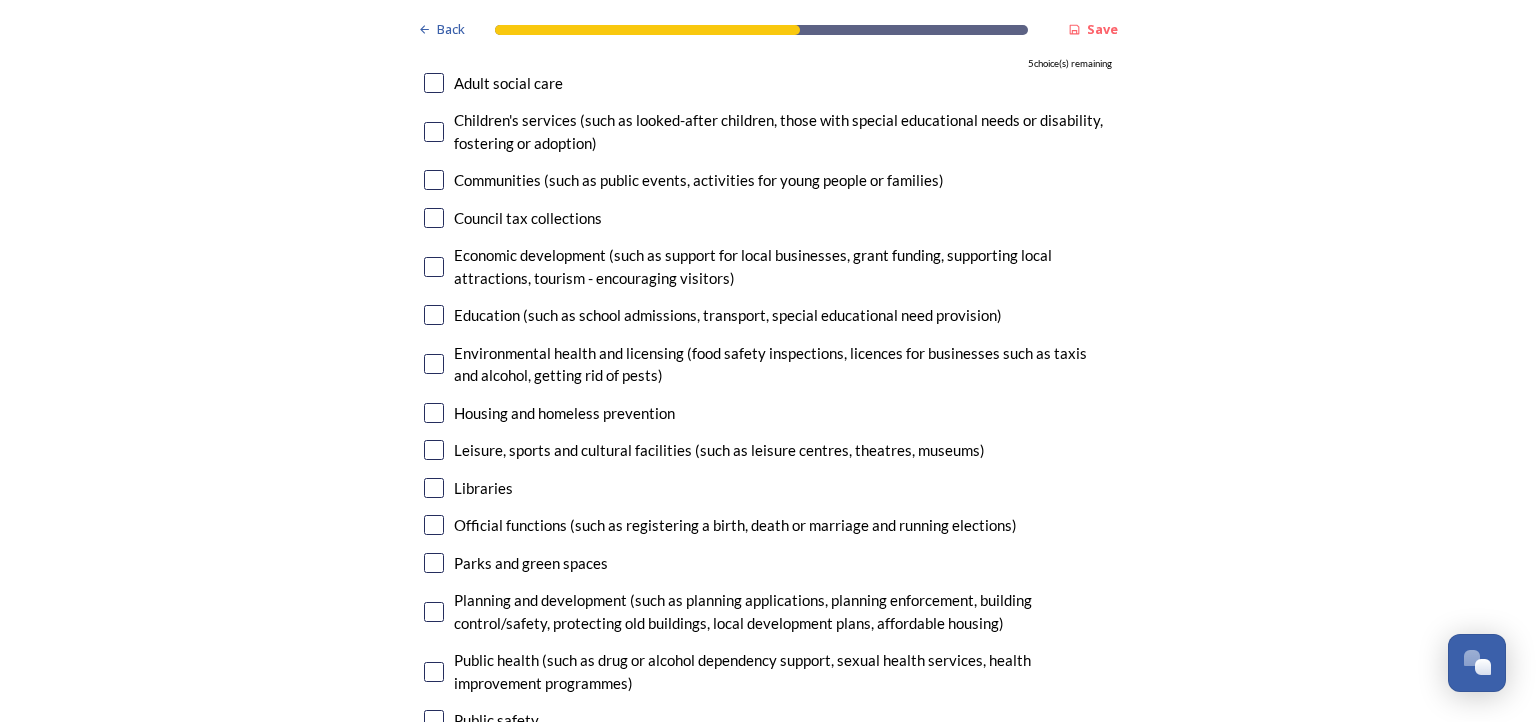 scroll, scrollTop: 4631, scrollLeft: 0, axis: vertical 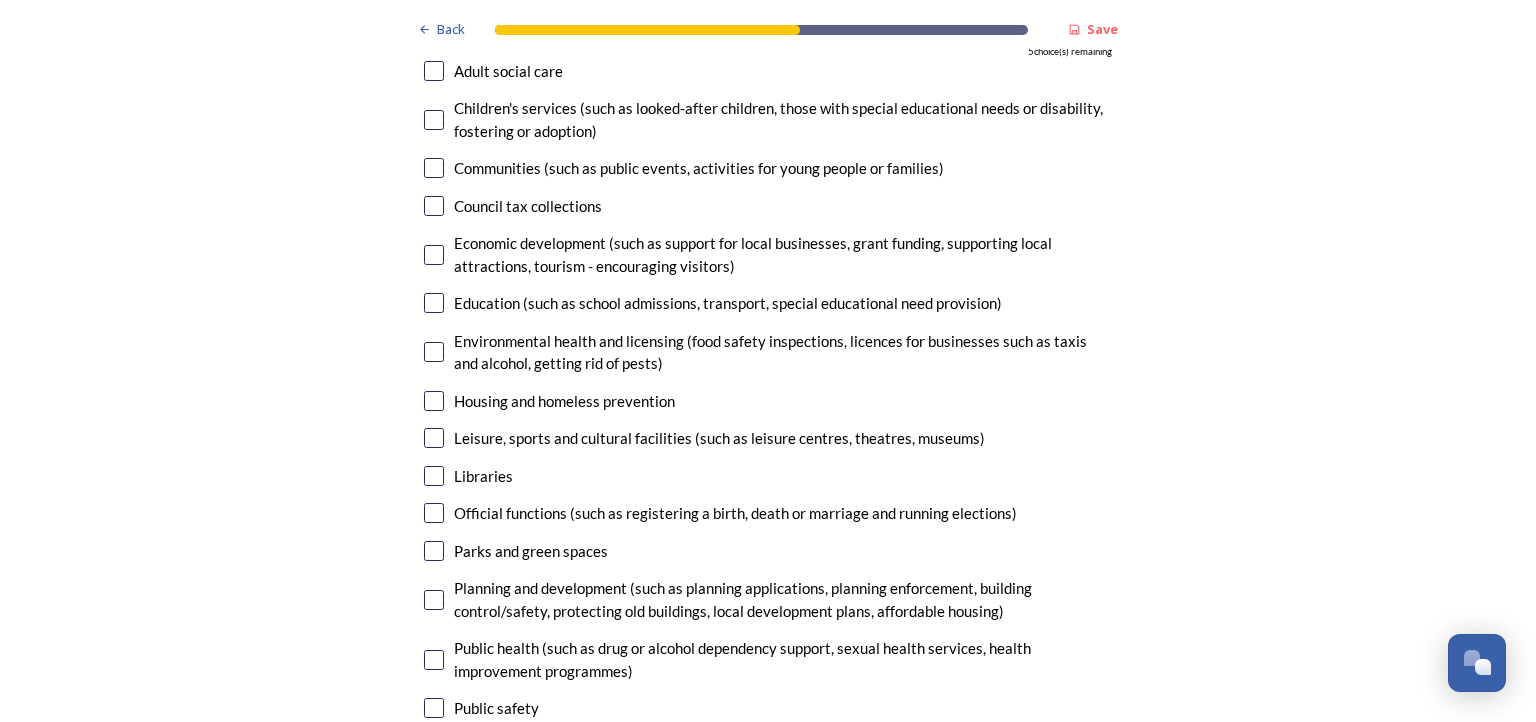 click at bounding box center [434, -218] 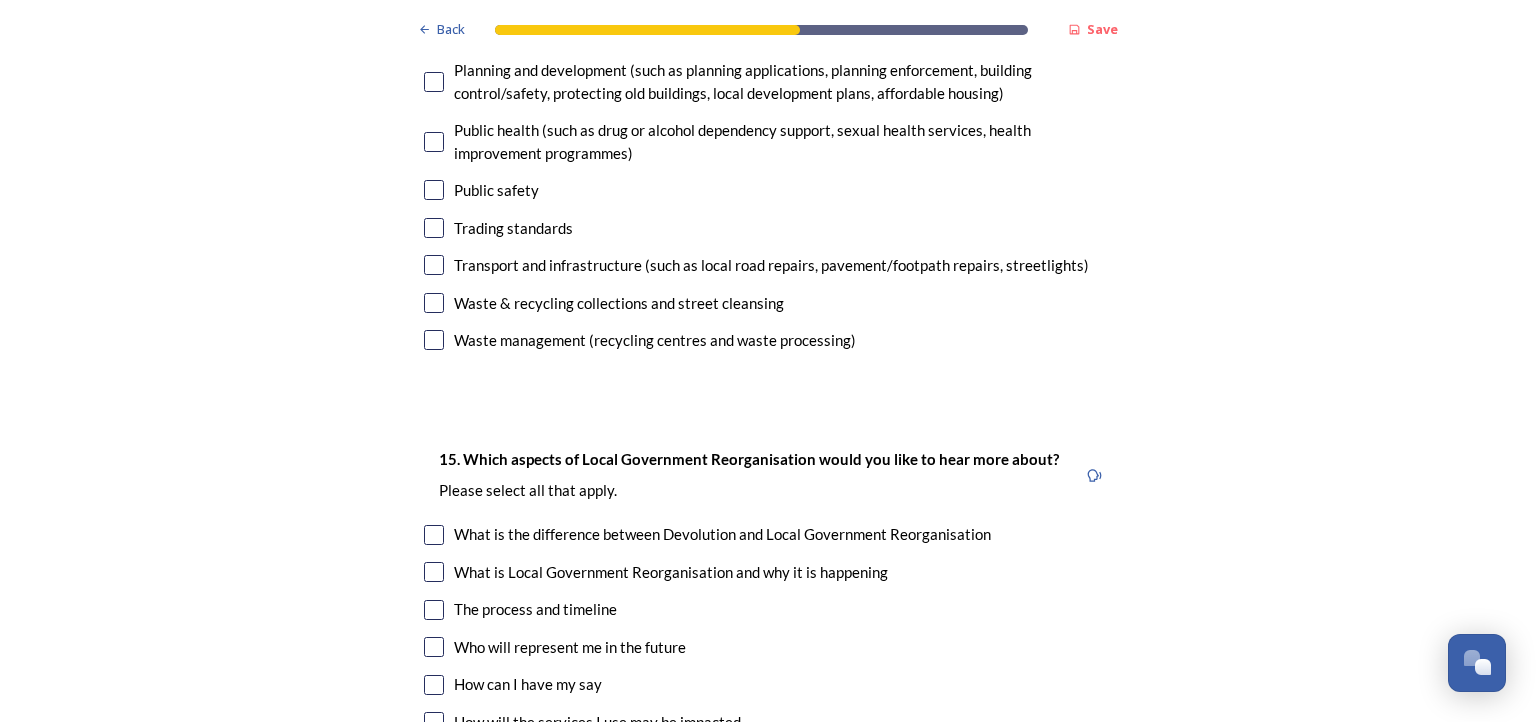 scroll, scrollTop: 5151, scrollLeft: 0, axis: vertical 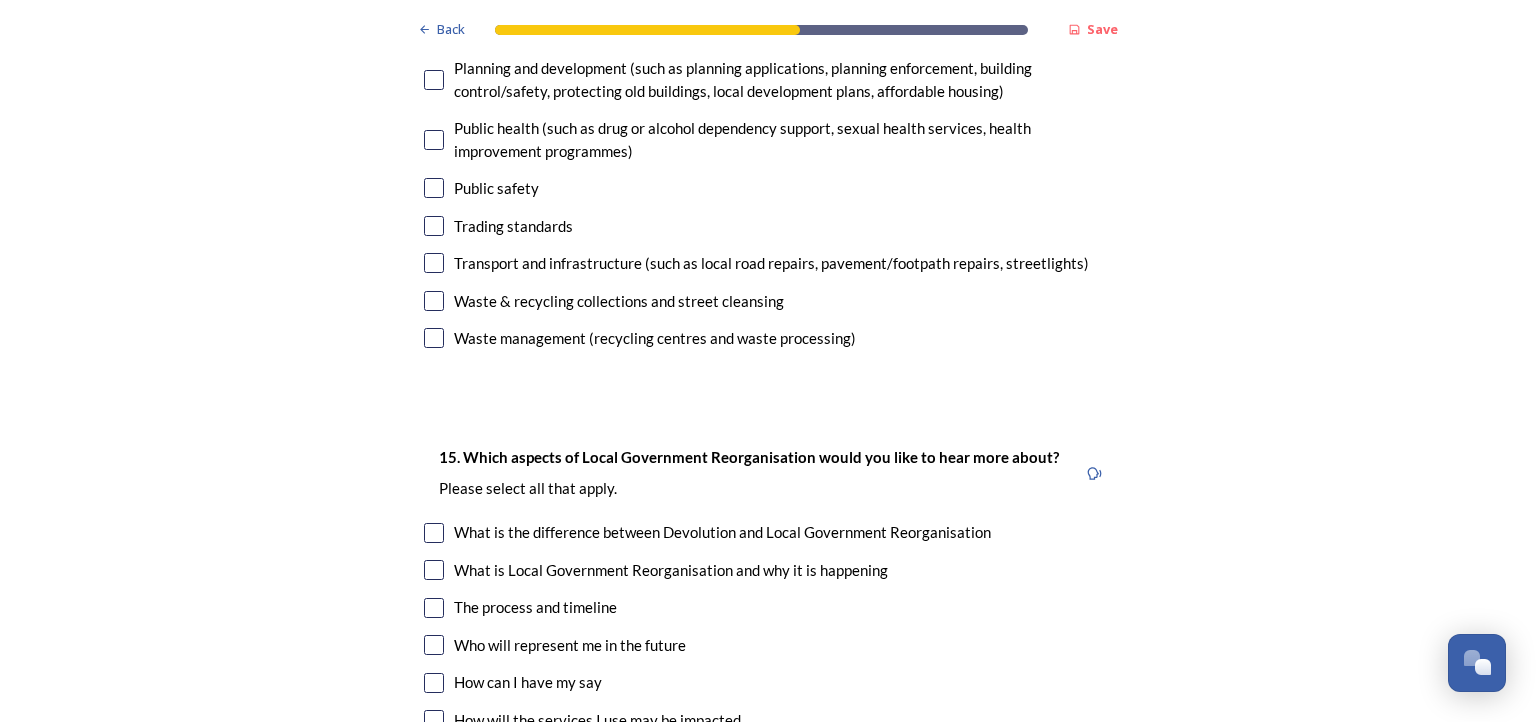 click at bounding box center (434, -265) 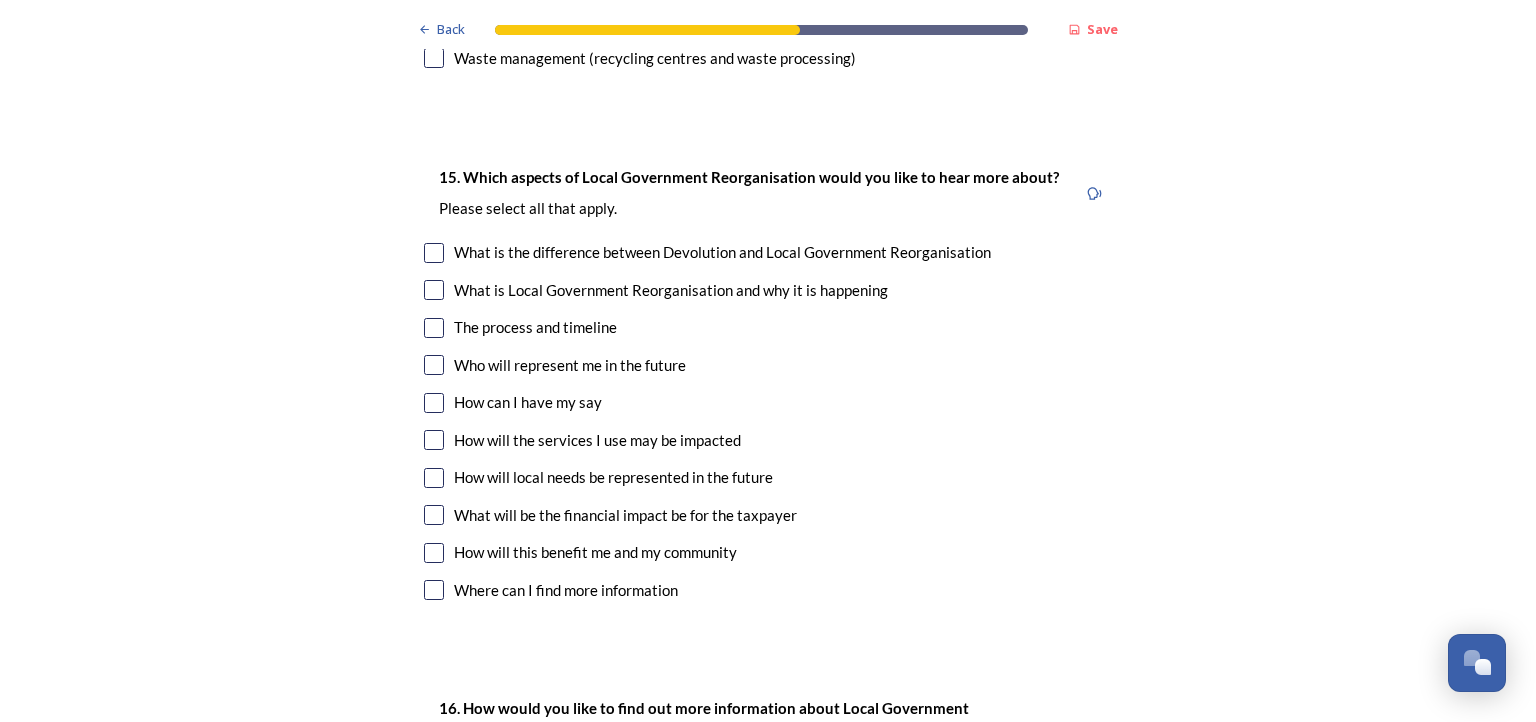 scroll, scrollTop: 5471, scrollLeft: 0, axis: vertical 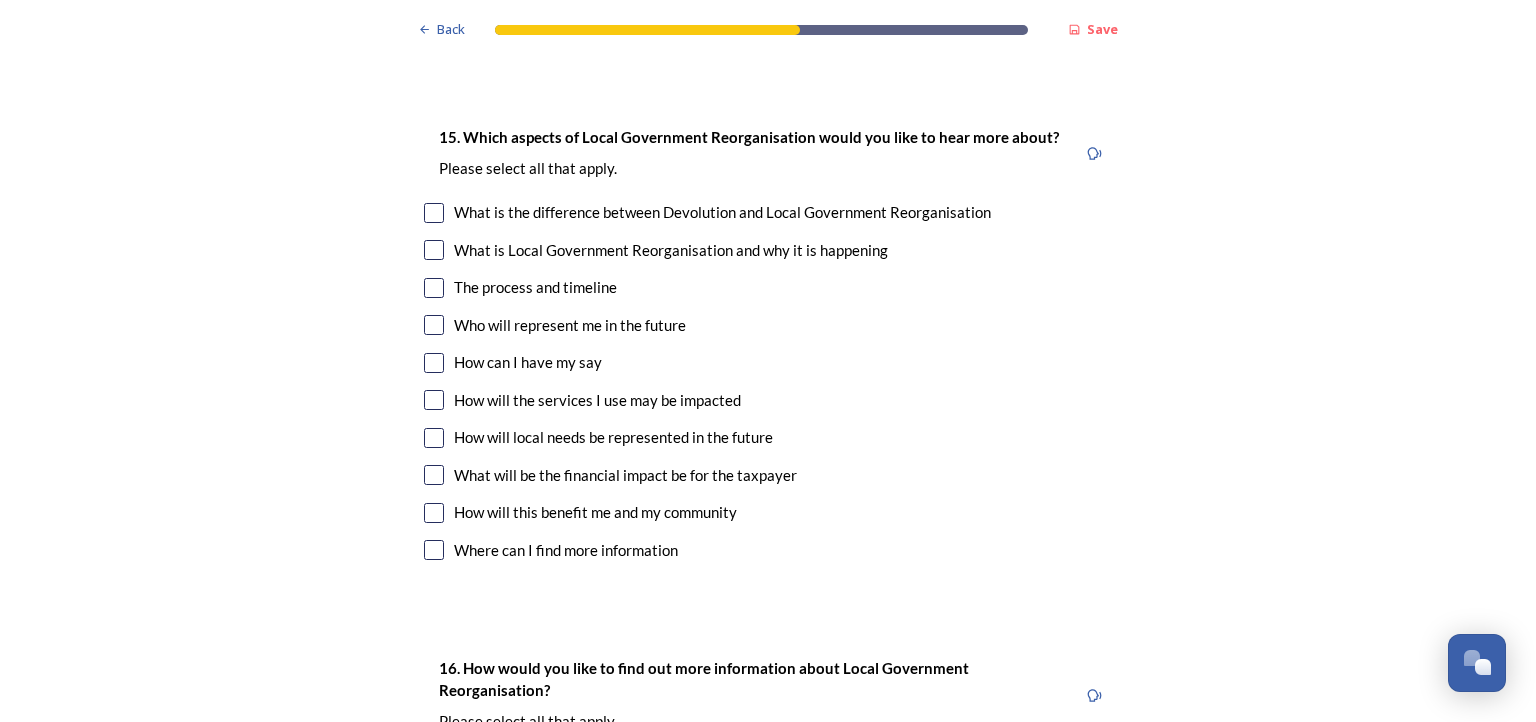click at bounding box center (434, -240) 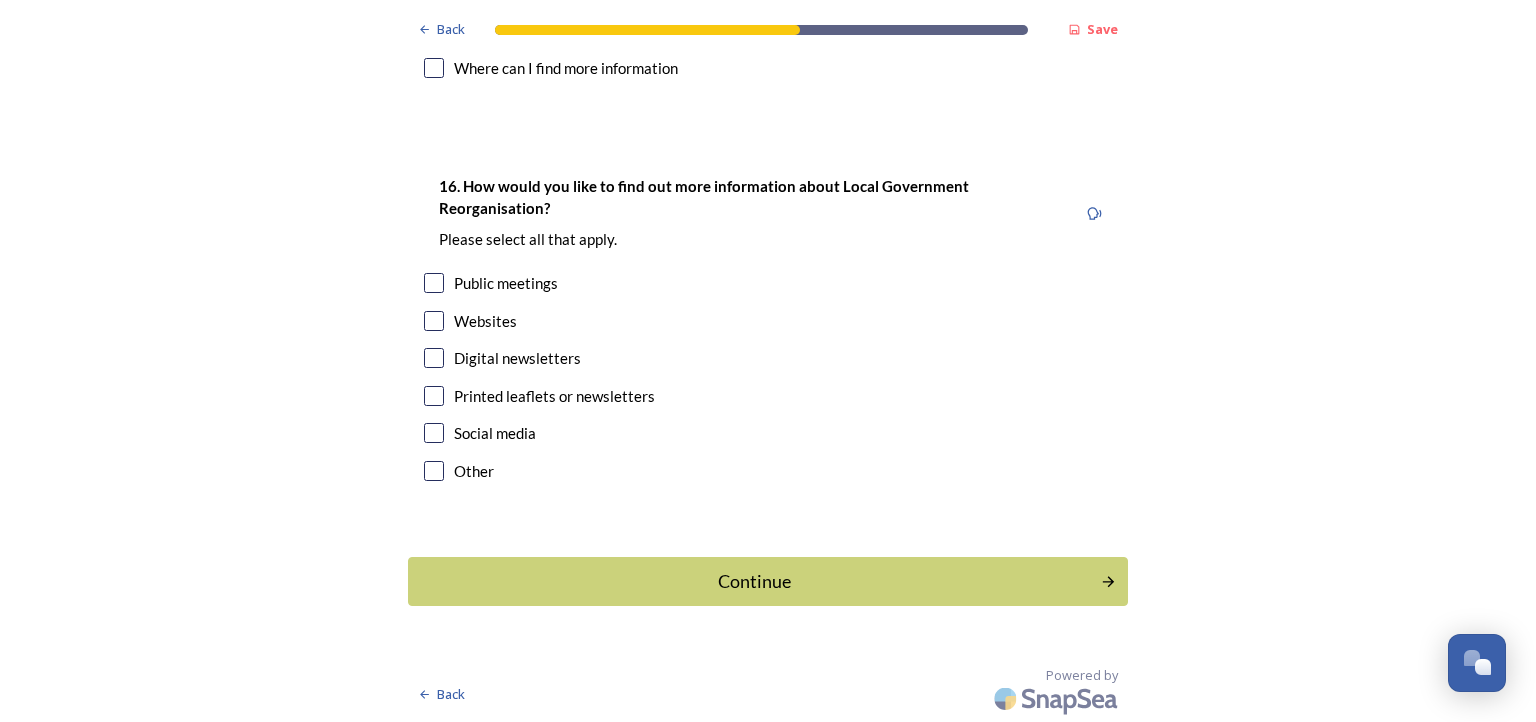 scroll, scrollTop: 6151, scrollLeft: 0, axis: vertical 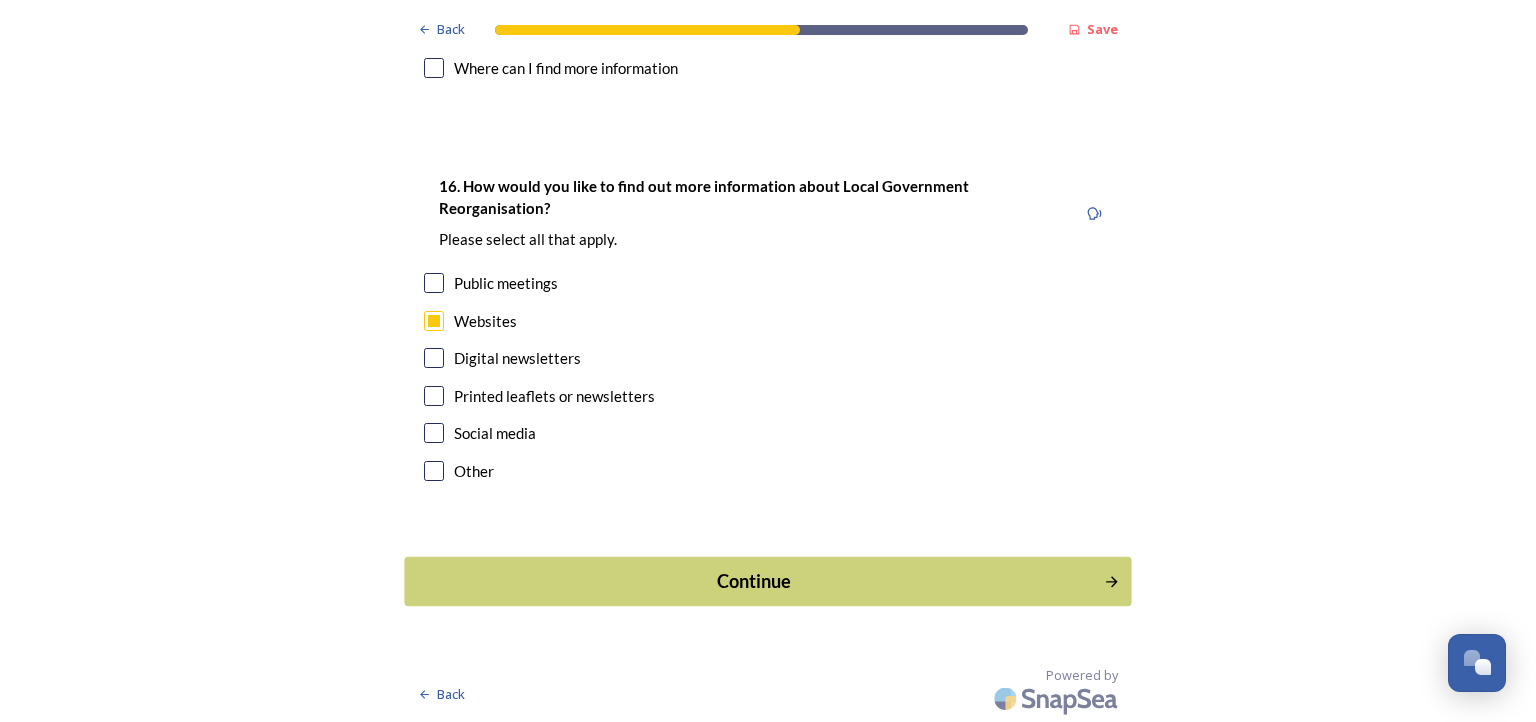 click on "Continue" at bounding box center (754, 581) 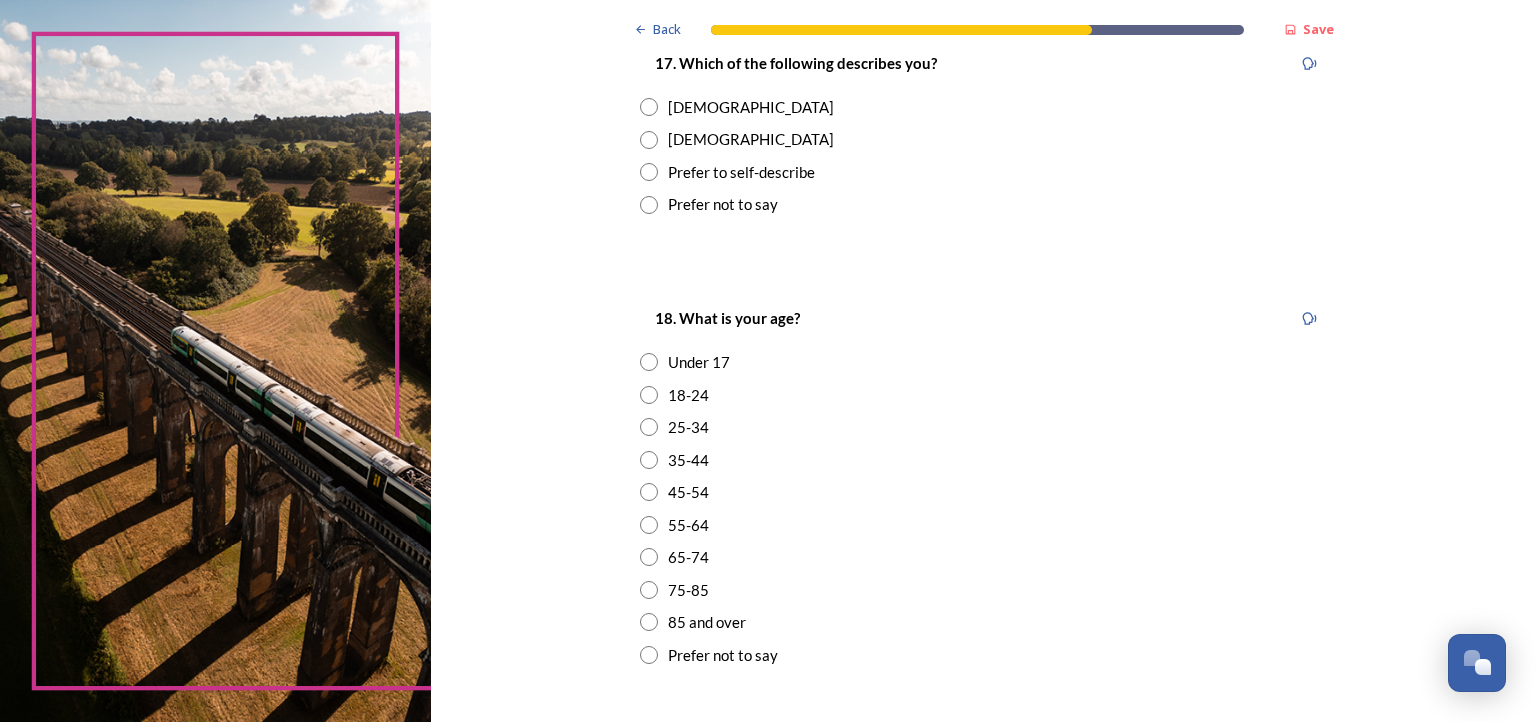 scroll, scrollTop: 400, scrollLeft: 0, axis: vertical 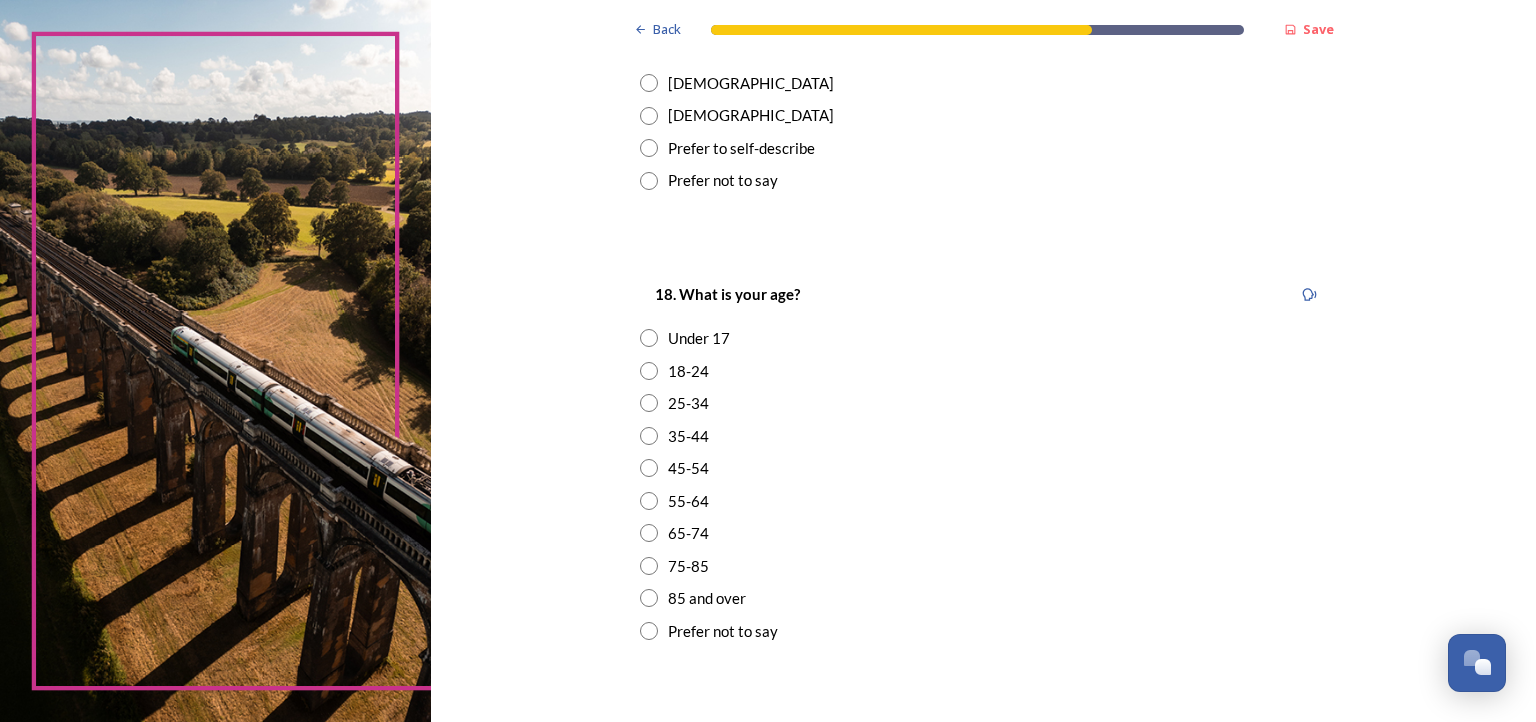 click at bounding box center [649, 116] 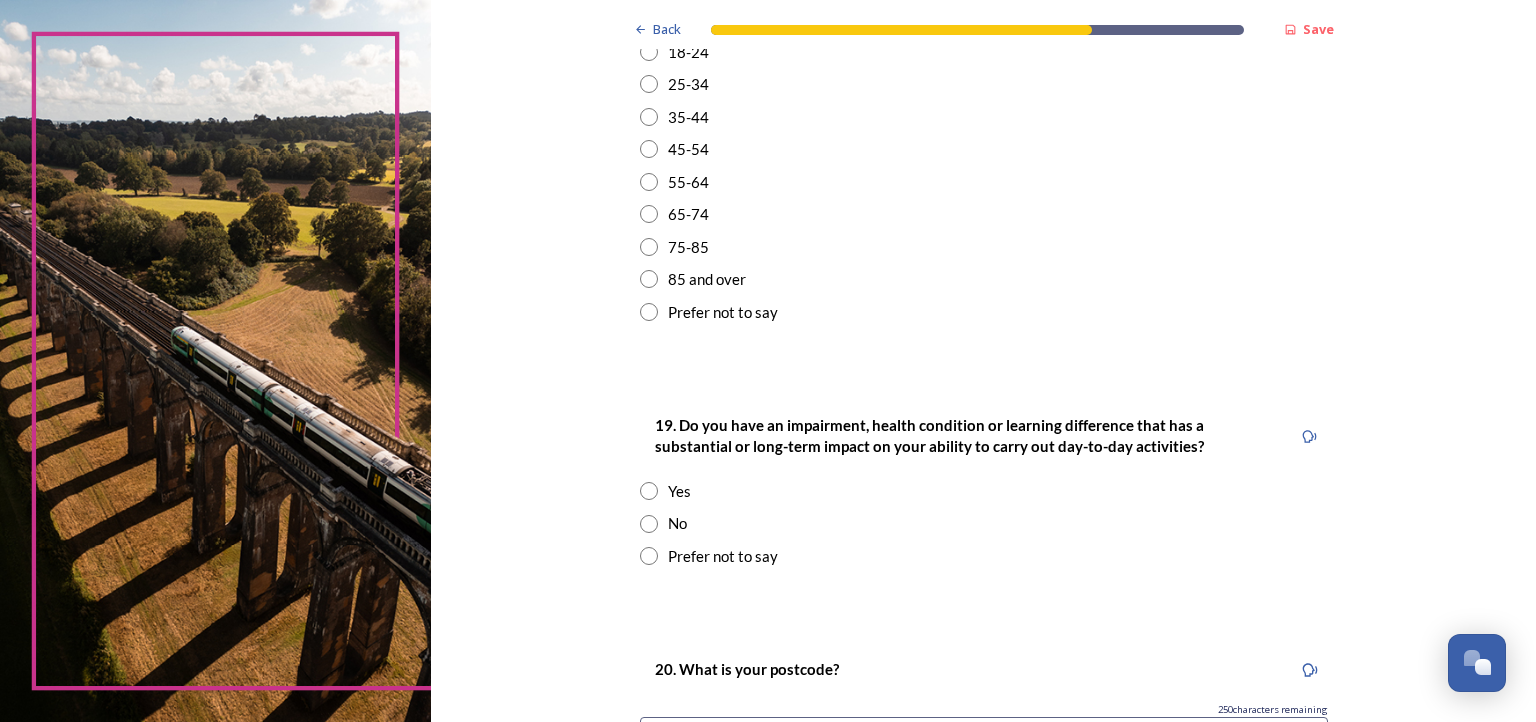 scroll, scrollTop: 720, scrollLeft: 0, axis: vertical 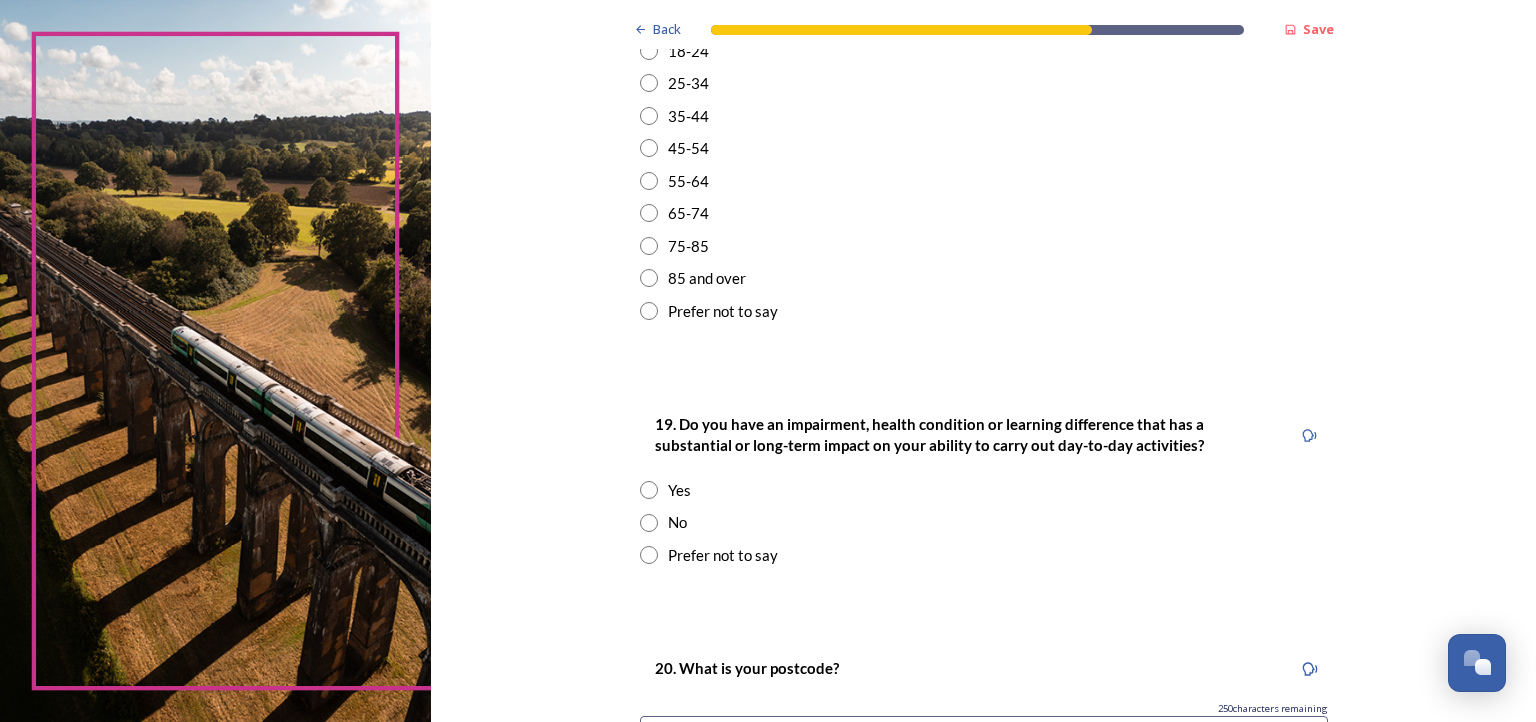click at bounding box center (649, 213) 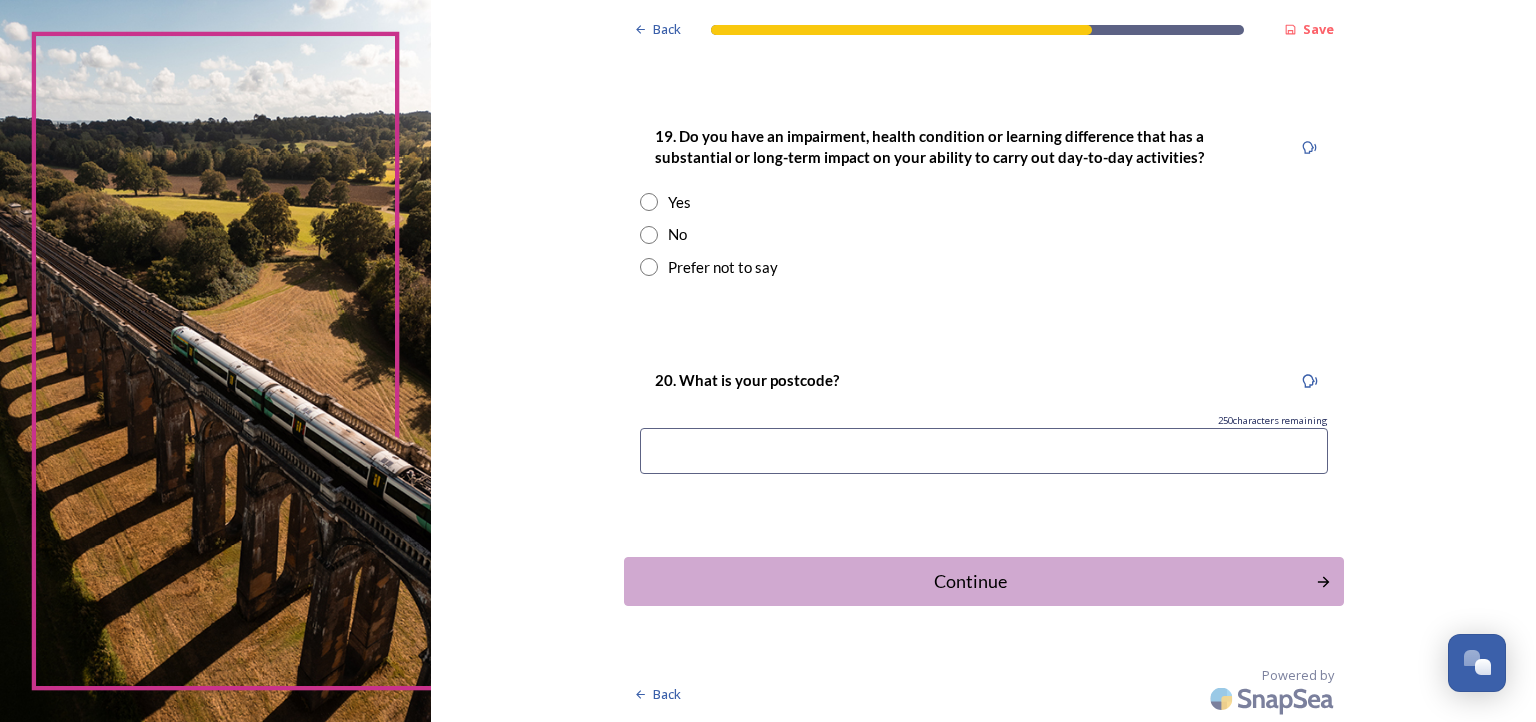 scroll, scrollTop: 1080, scrollLeft: 0, axis: vertical 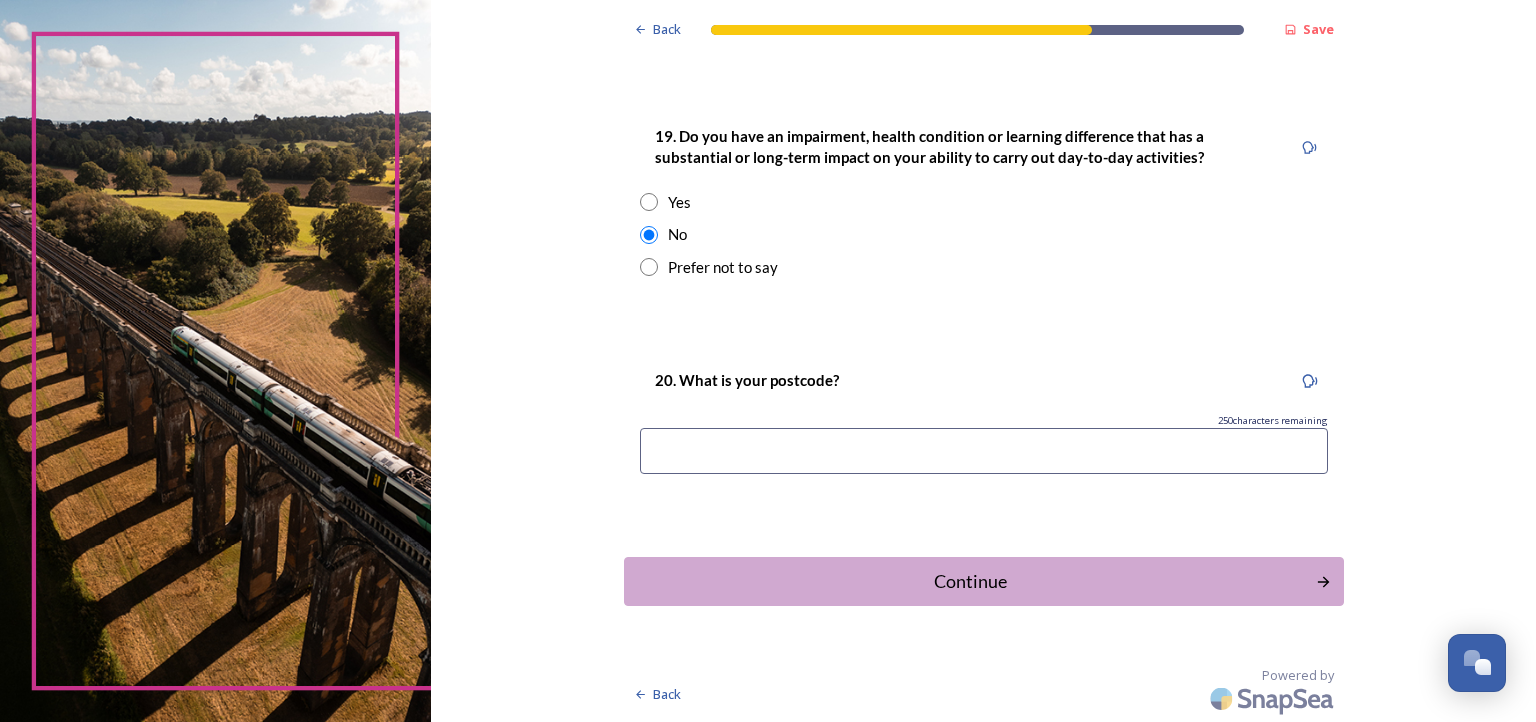 click at bounding box center (984, 451) 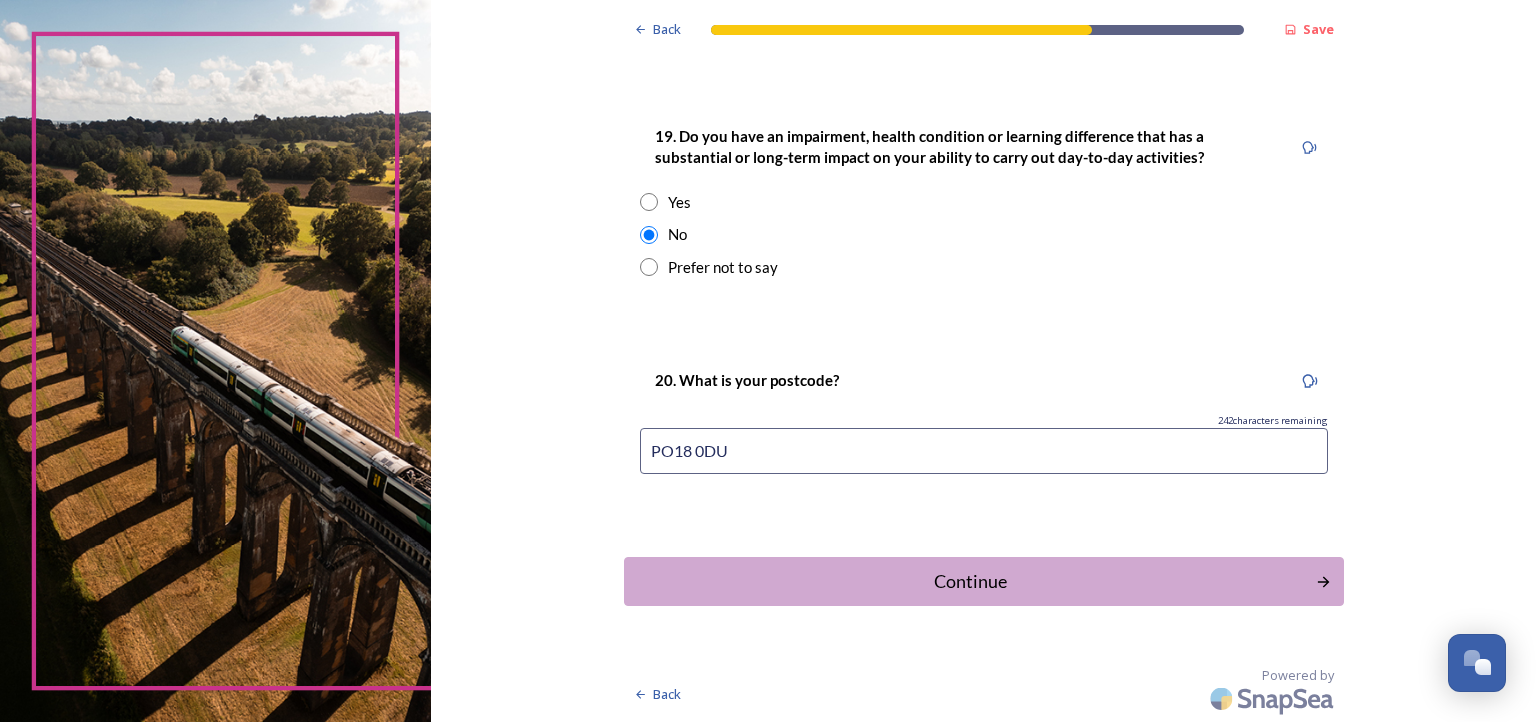 scroll, scrollTop: 1298, scrollLeft: 0, axis: vertical 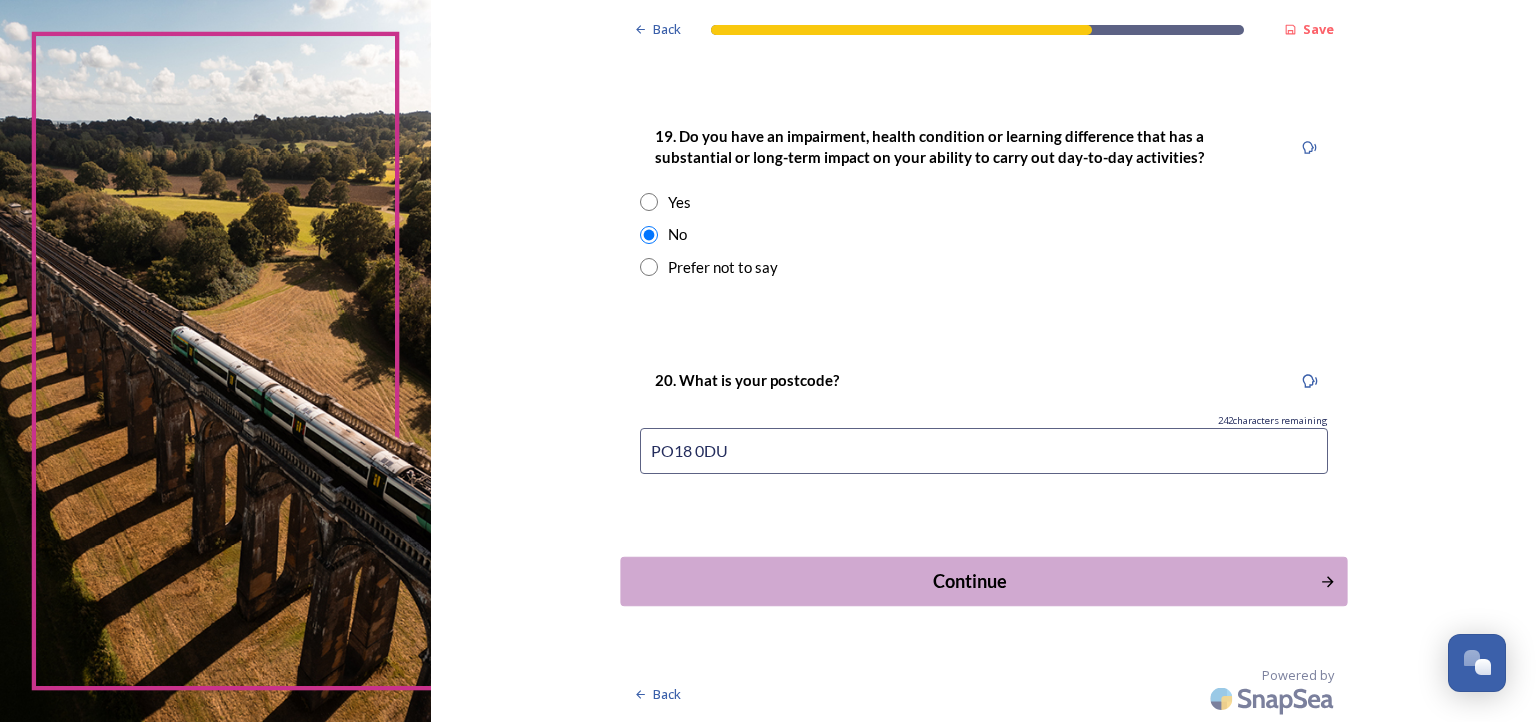 type on "PO18 0DU" 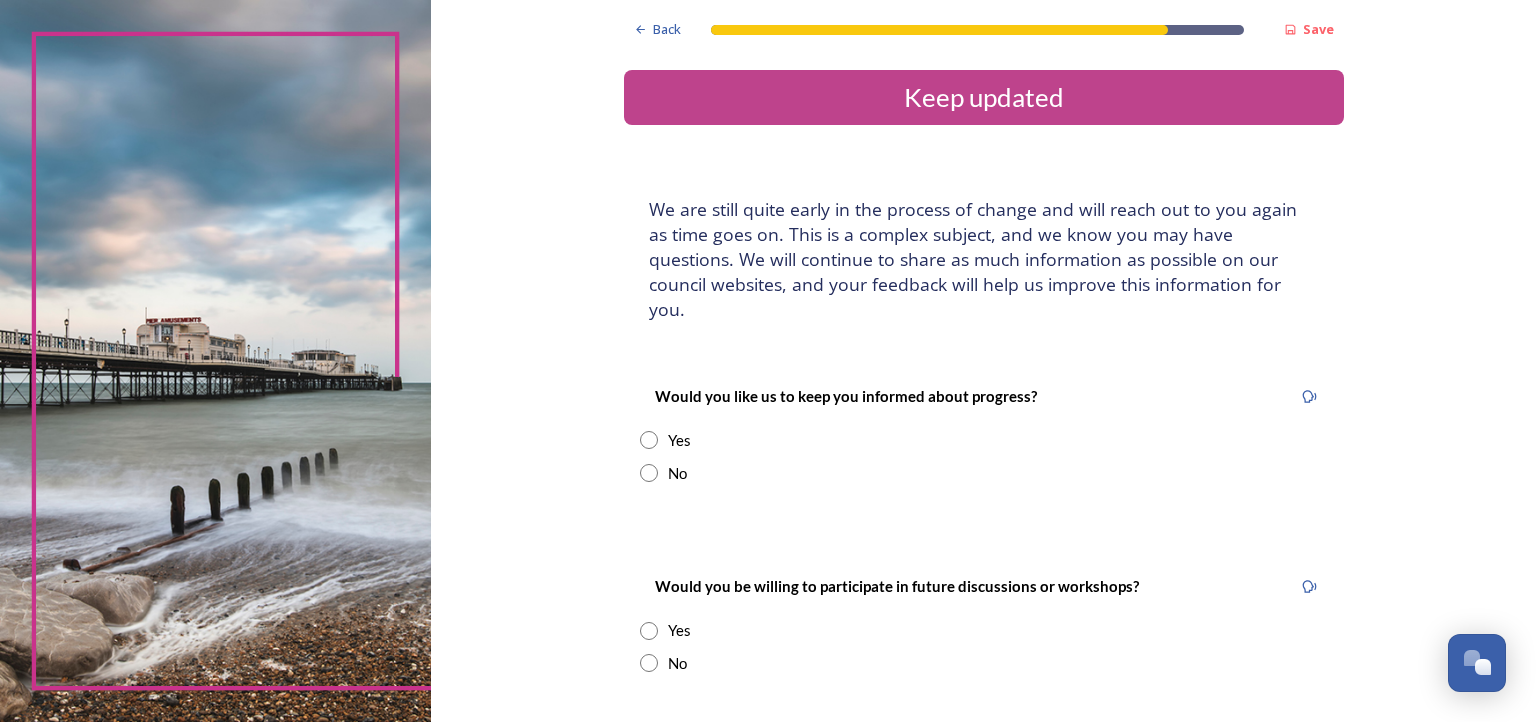 click at bounding box center [649, 440] 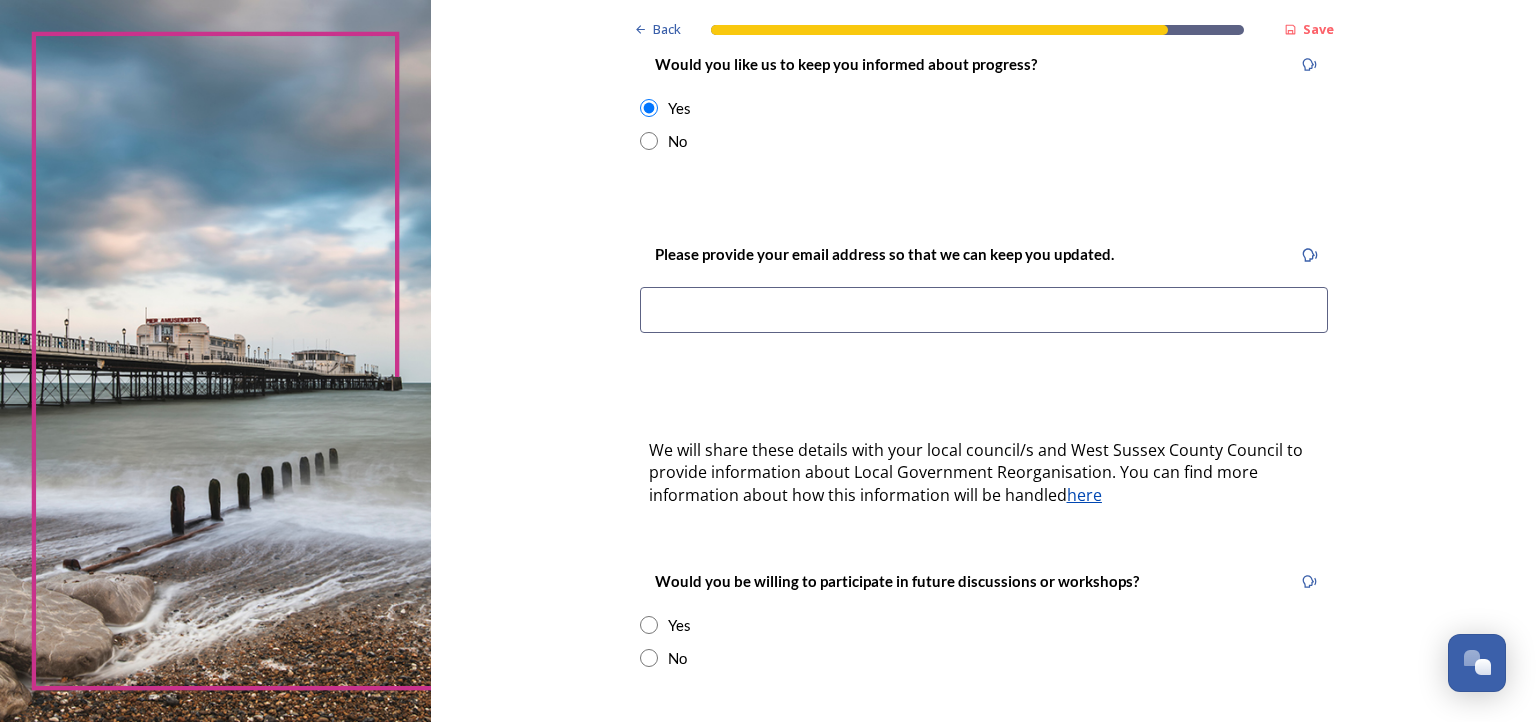 scroll, scrollTop: 360, scrollLeft: 0, axis: vertical 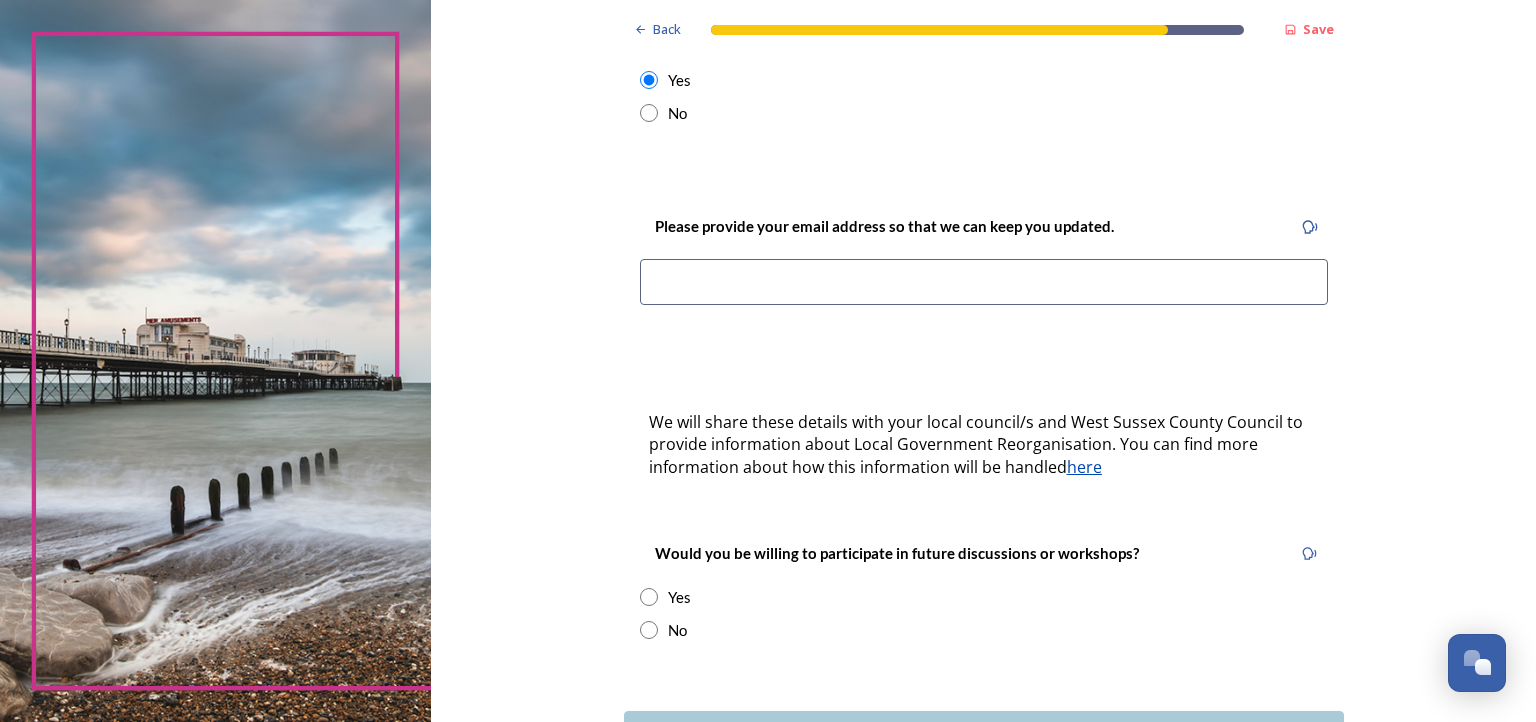 click at bounding box center [984, 282] 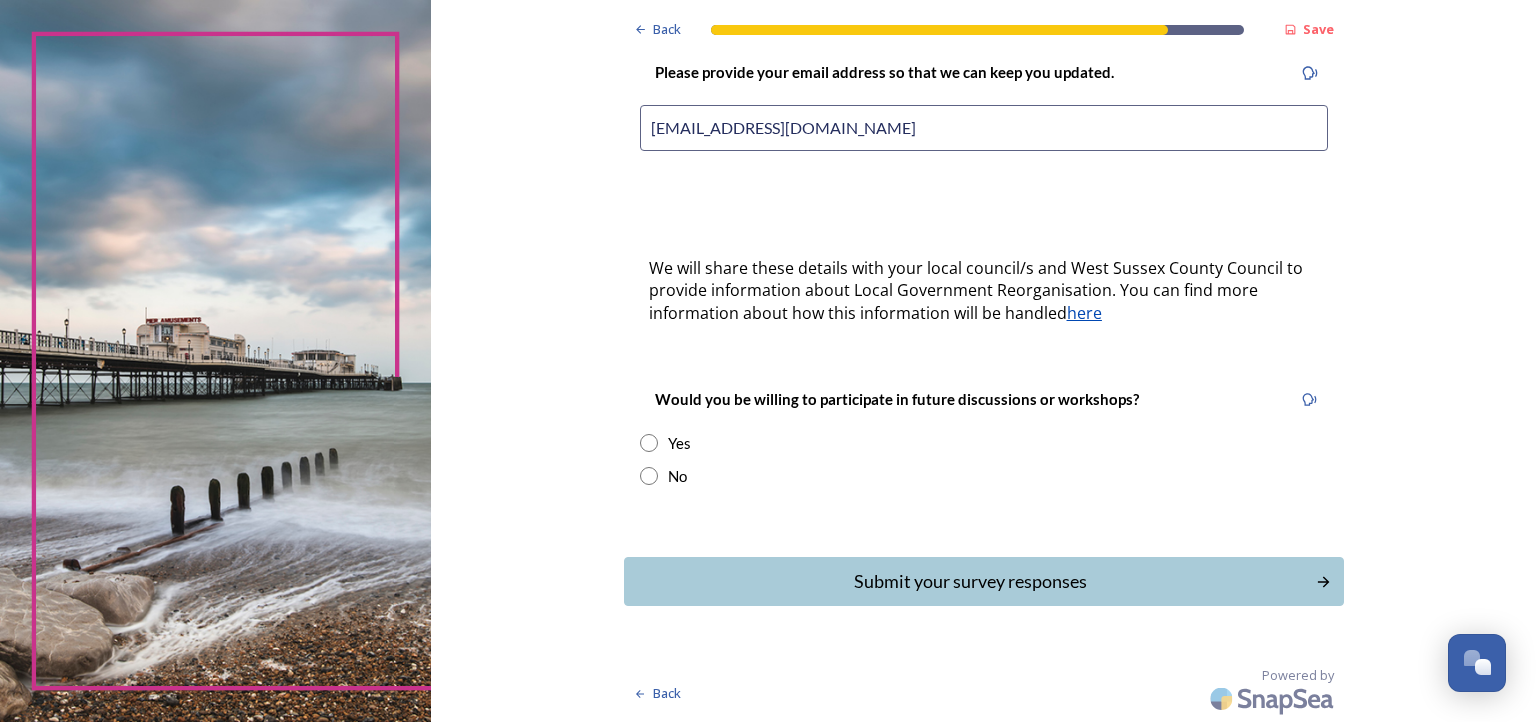 scroll, scrollTop: 800, scrollLeft: 0, axis: vertical 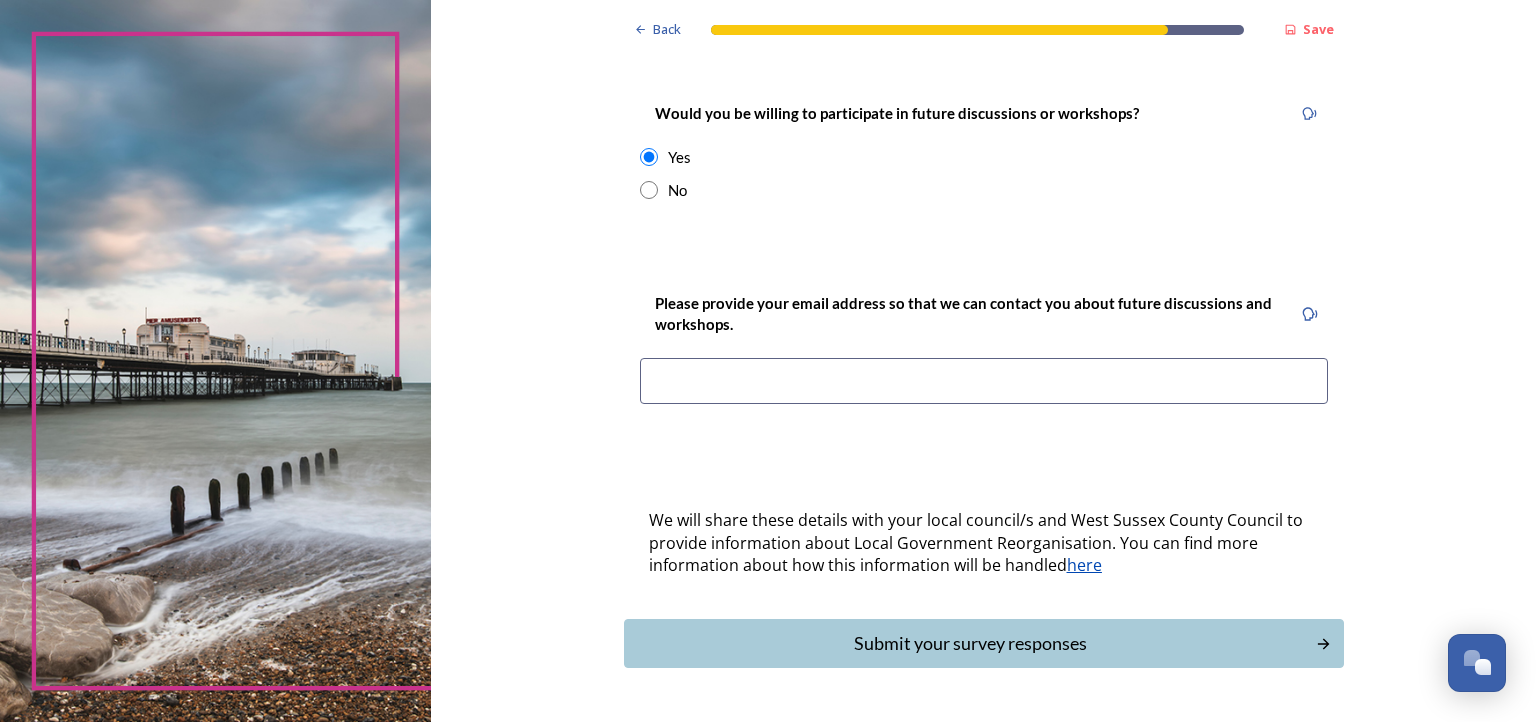 click at bounding box center (984, 381) 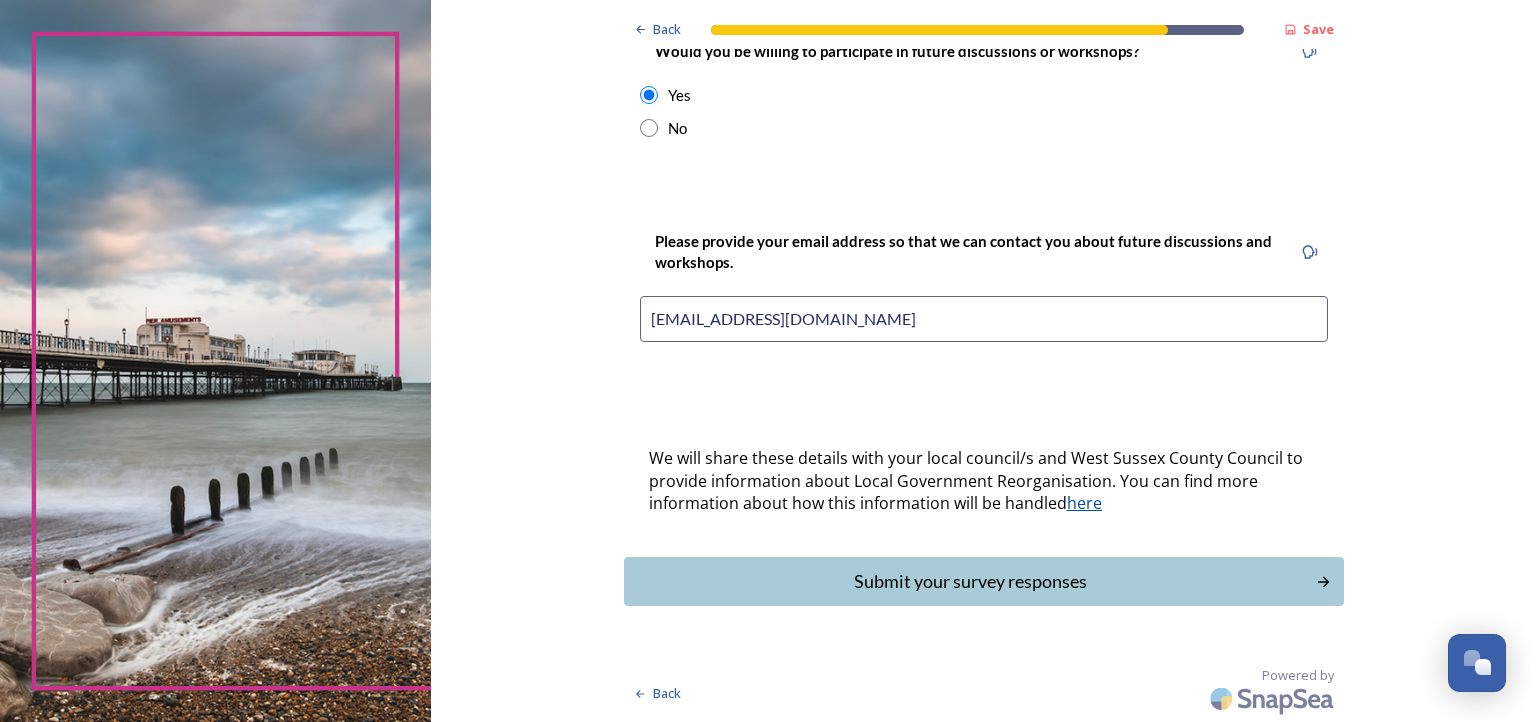 scroll, scrollTop: 1295, scrollLeft: 0, axis: vertical 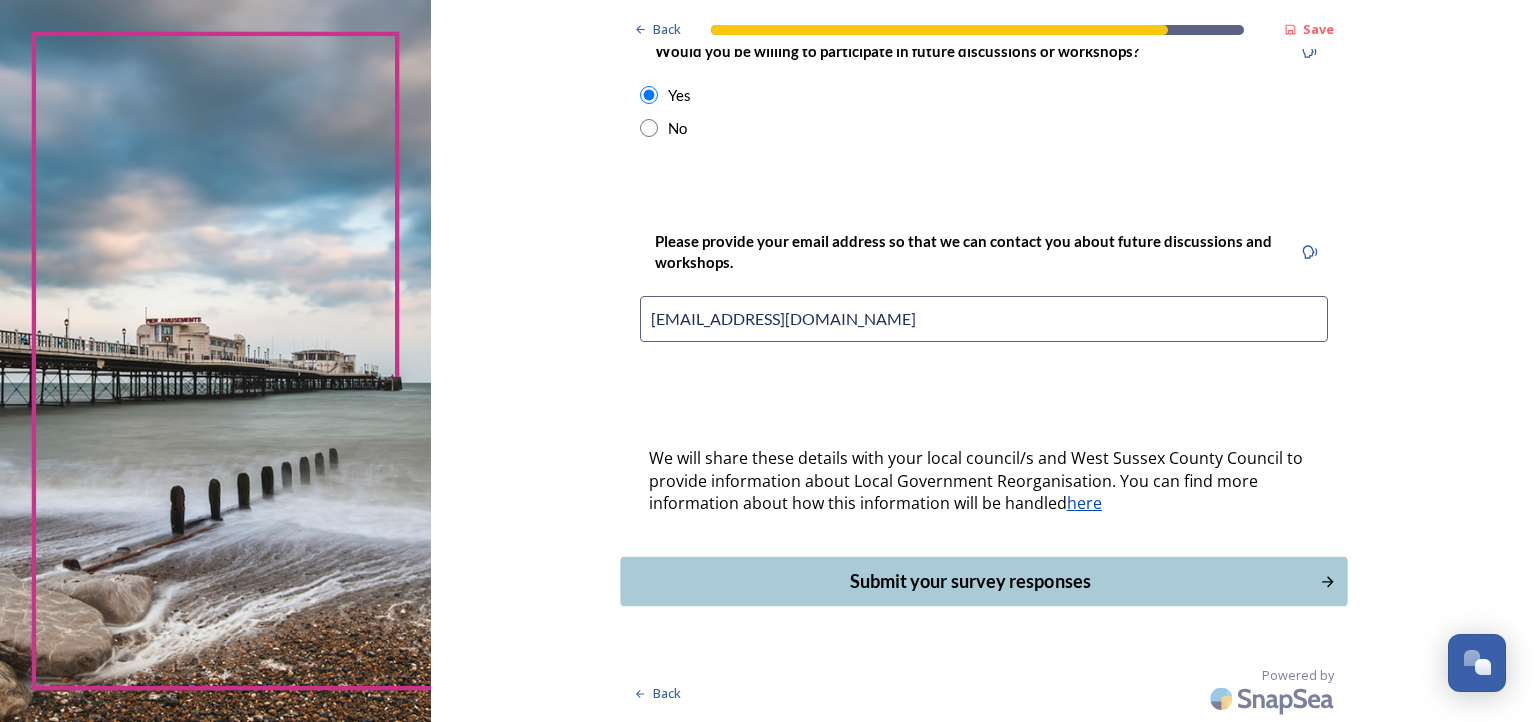 click on "Submit your survey responses" at bounding box center (969, 581) 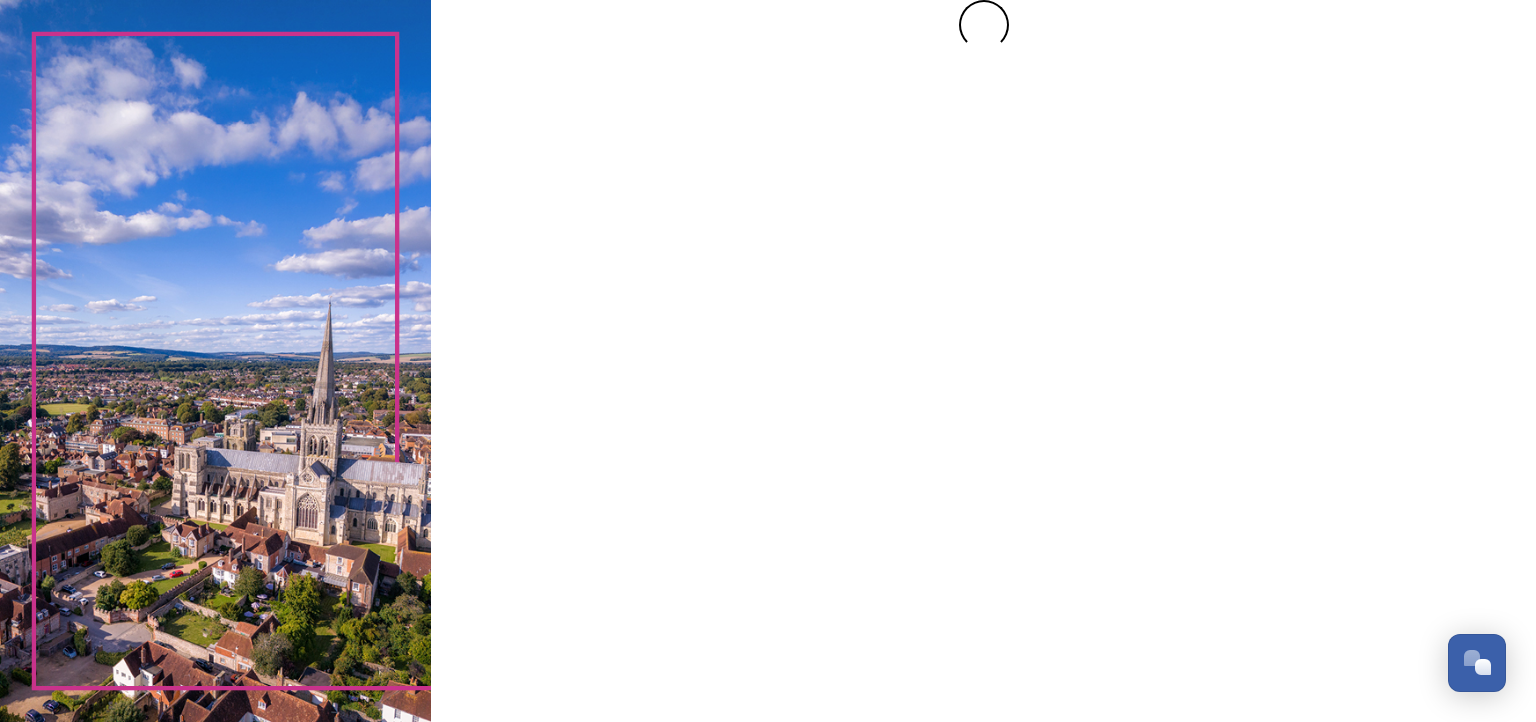 scroll, scrollTop: 0, scrollLeft: 0, axis: both 